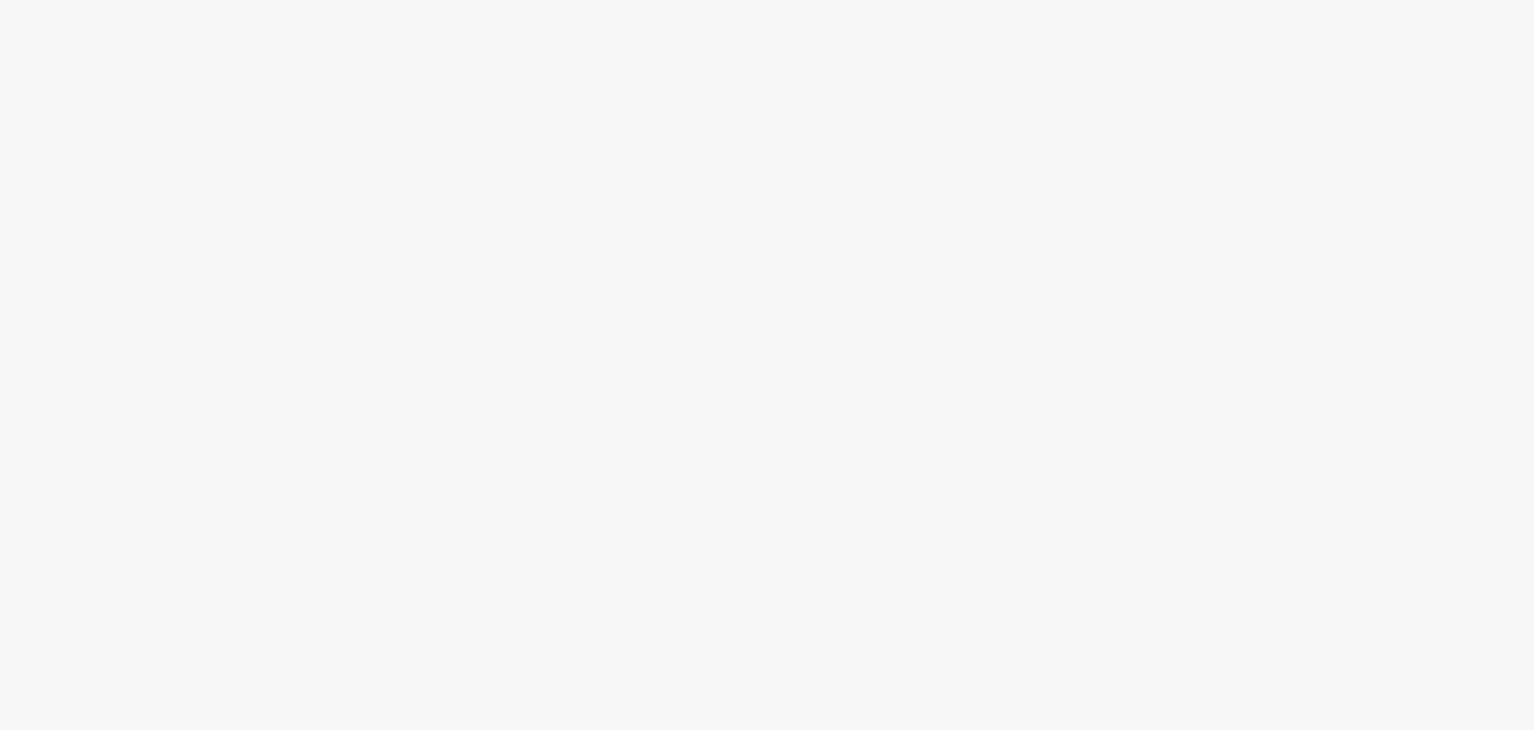 scroll, scrollTop: 0, scrollLeft: 0, axis: both 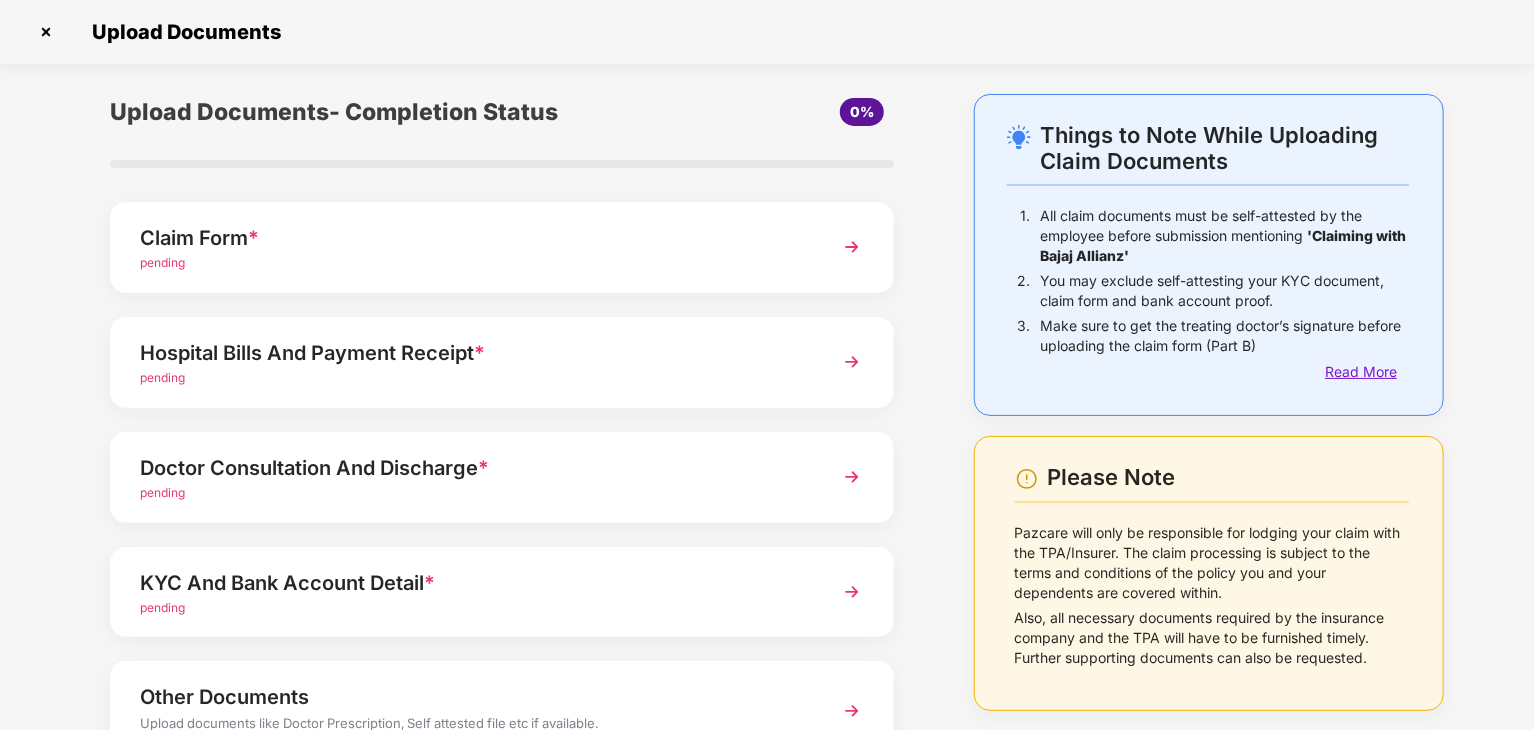 click on "Read More" at bounding box center [1367, 372] 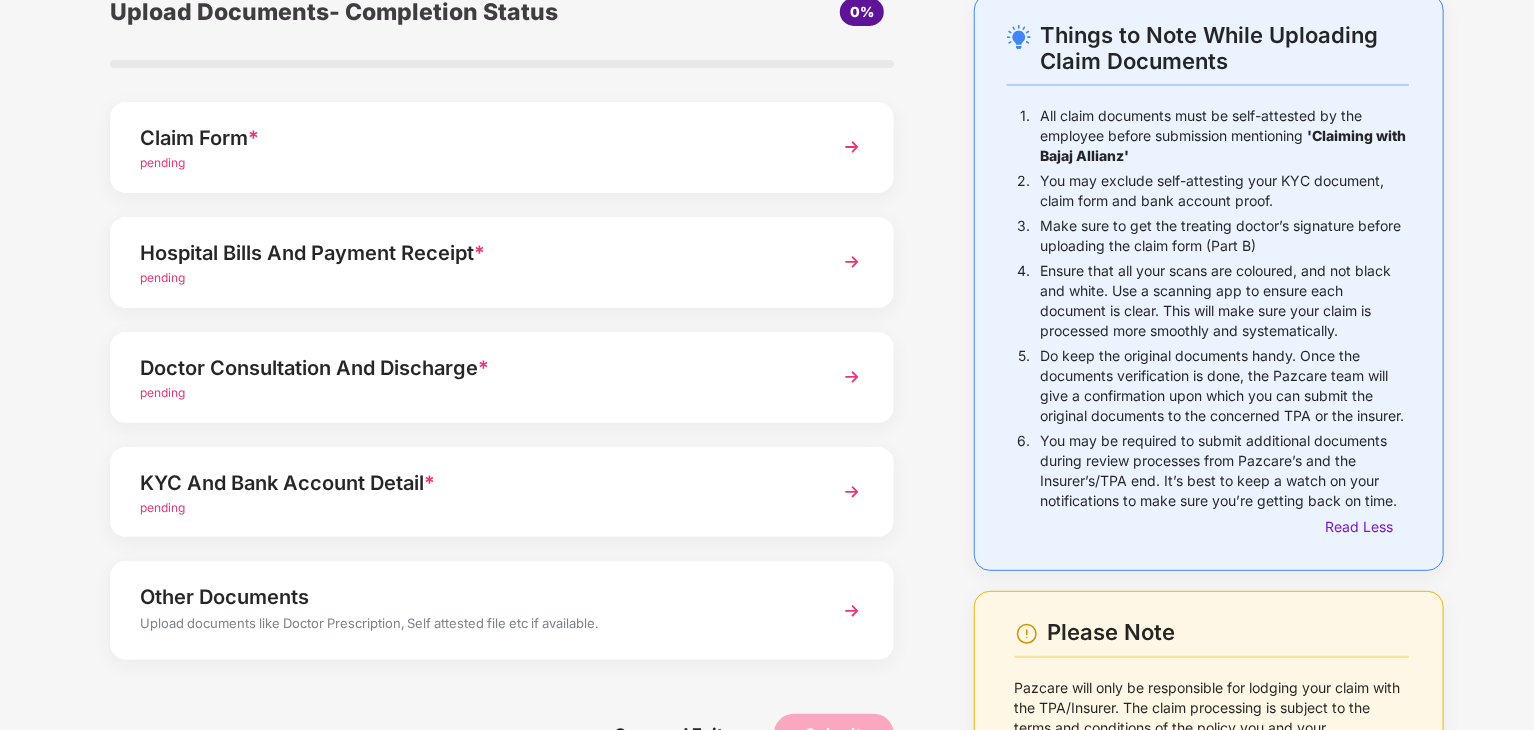 scroll, scrollTop: 274, scrollLeft: 0, axis: vertical 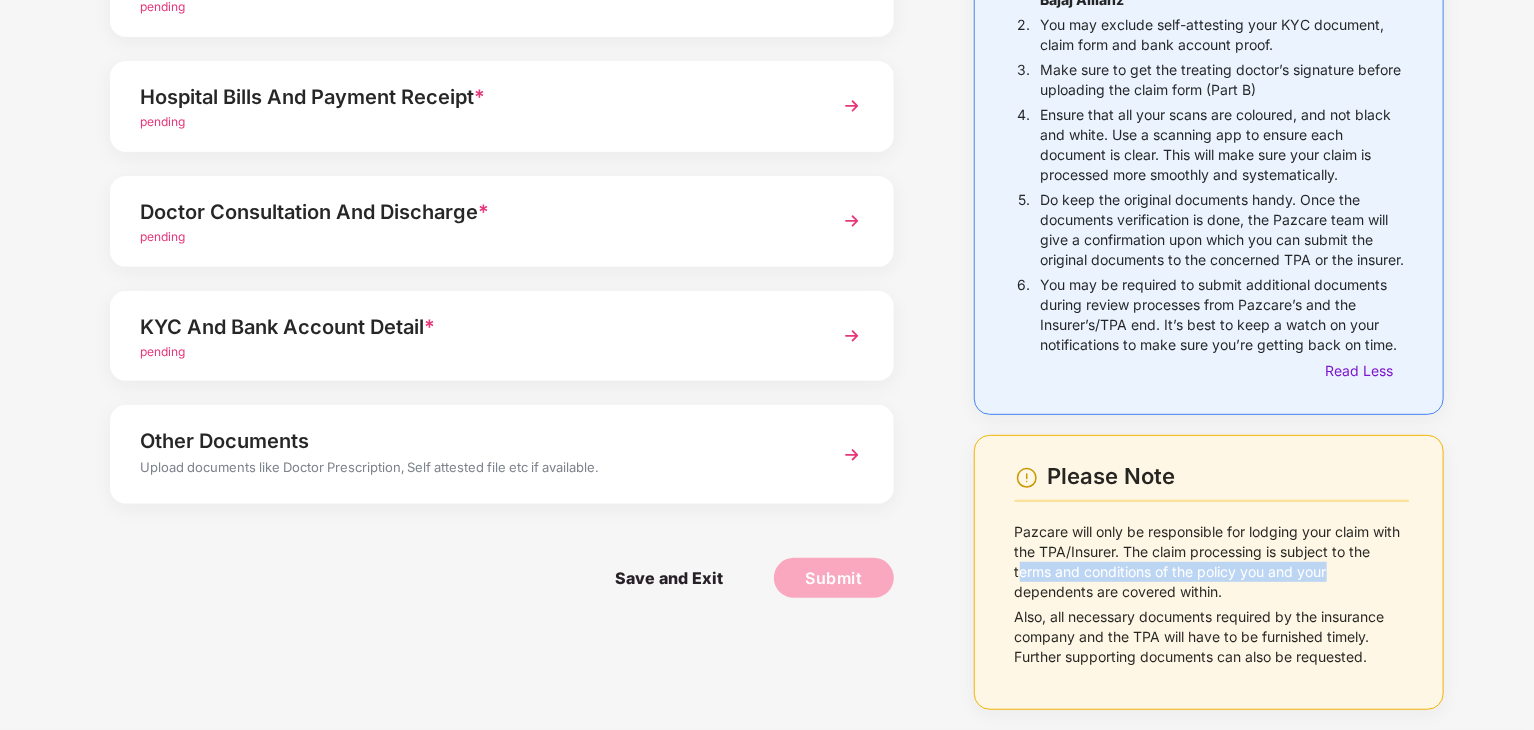 drag, startPoint x: 1017, startPoint y: 575, endPoint x: 1344, endPoint y: 575, distance: 327 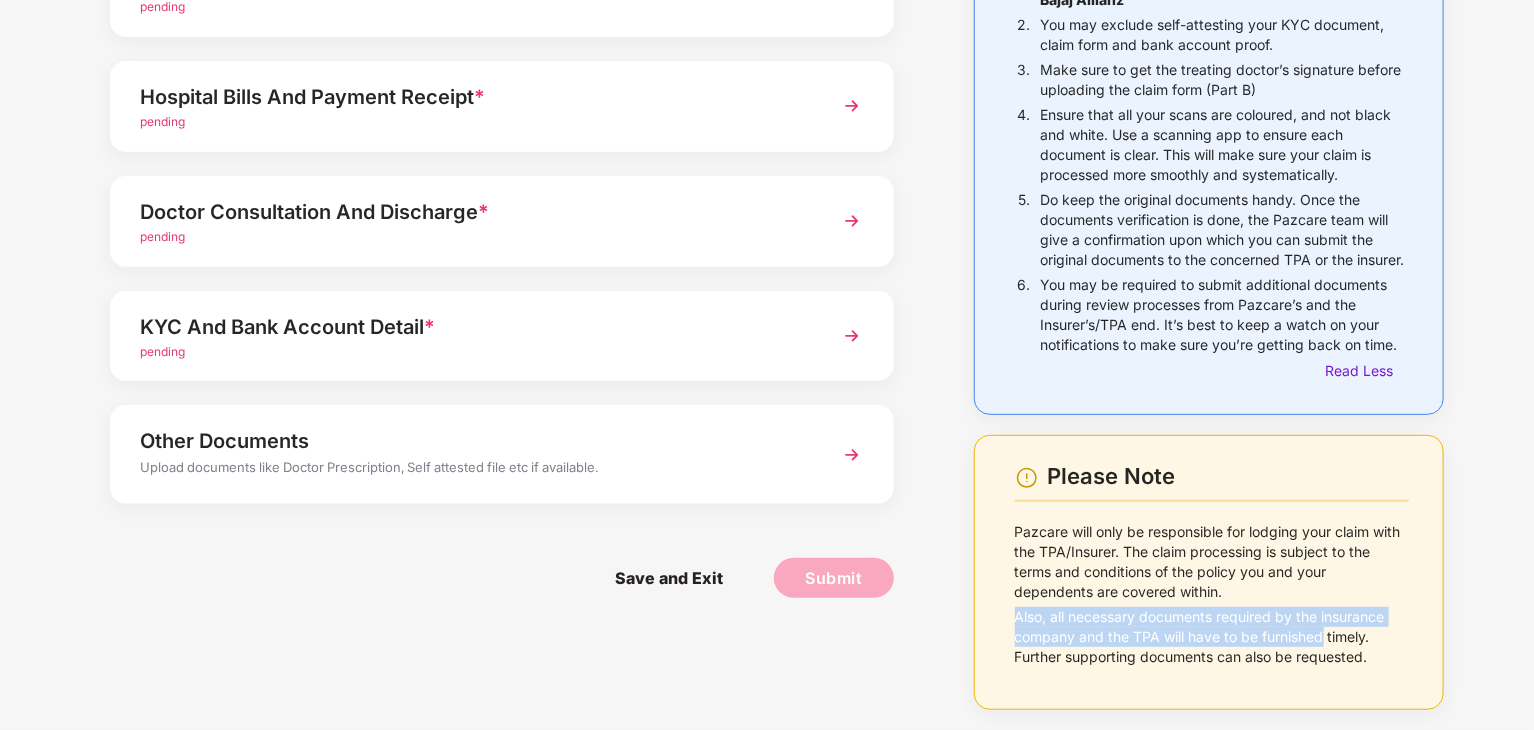 drag, startPoint x: 1017, startPoint y: 619, endPoint x: 1322, endPoint y: 629, distance: 305.16388 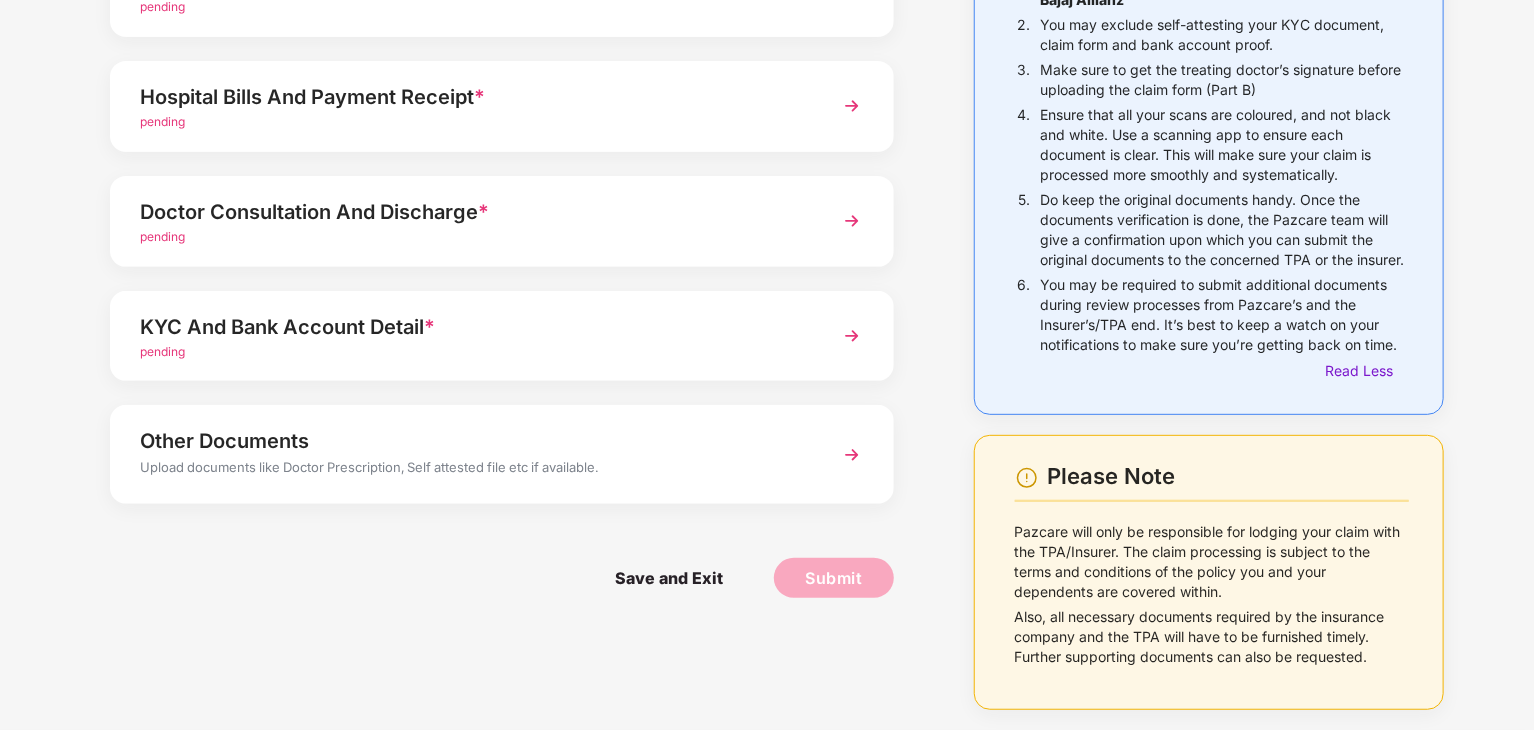 click on "Also, all necessary documents required by the insurance company and the TPA will have to be furnished timely. Further supporting documents can also be requested." at bounding box center [1212, 639] 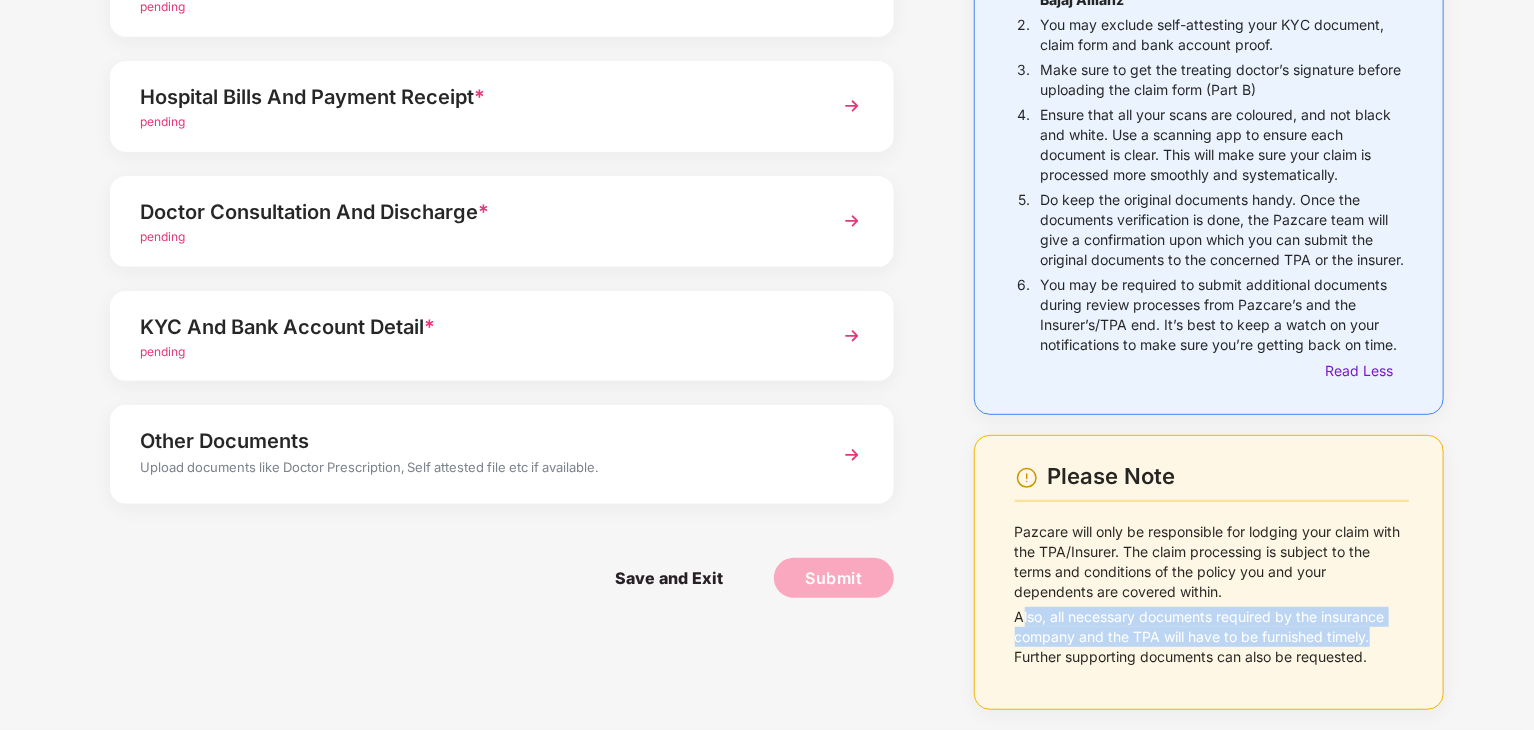 drag, startPoint x: 1020, startPoint y: 626, endPoint x: 1383, endPoint y: 636, distance: 363.13773 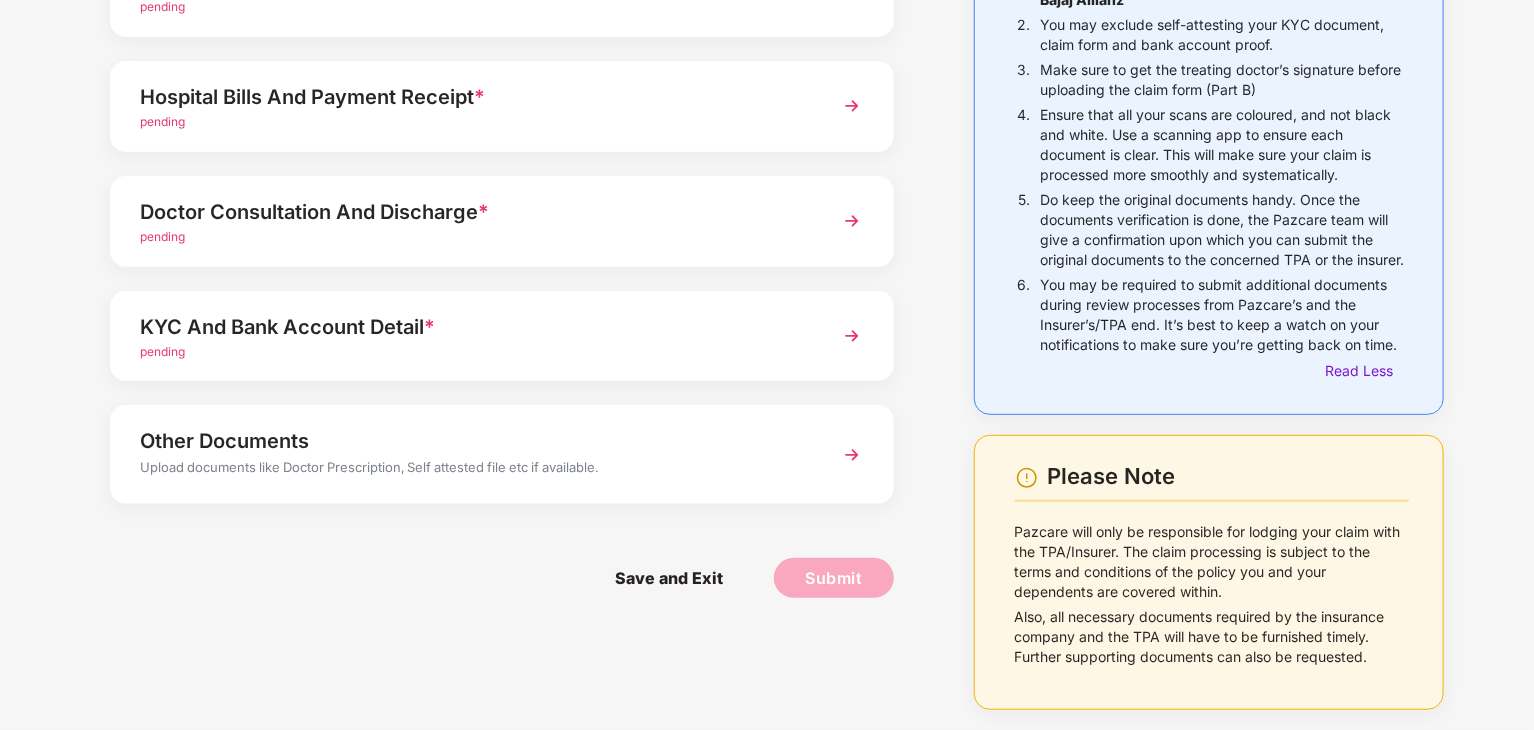 click on "Also, all necessary documents required by the insurance company and the TPA will have to be furnished timely. Further supporting documents can also be requested." at bounding box center [1212, 637] 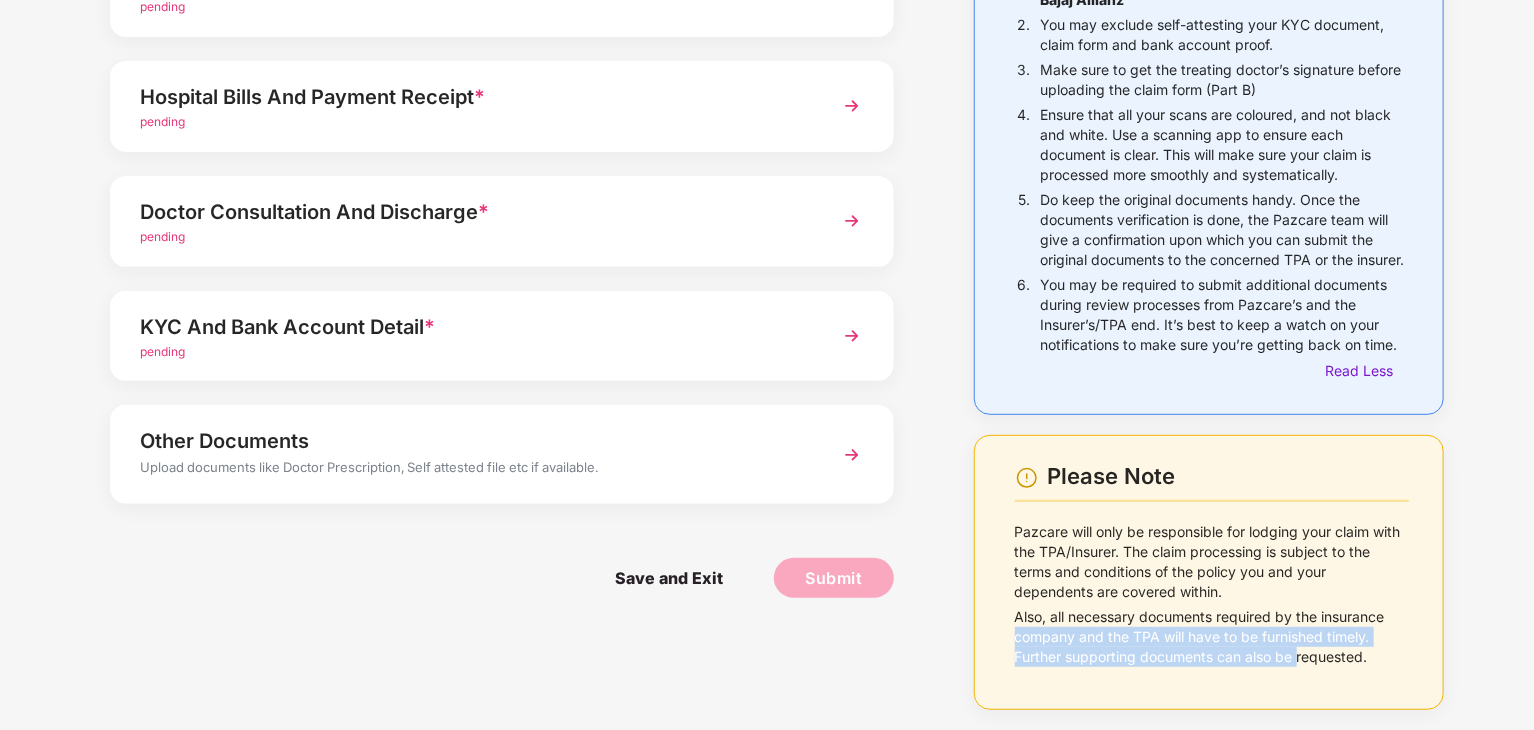 drag, startPoint x: 1014, startPoint y: 646, endPoint x: 1299, endPoint y: 647, distance: 285.00174 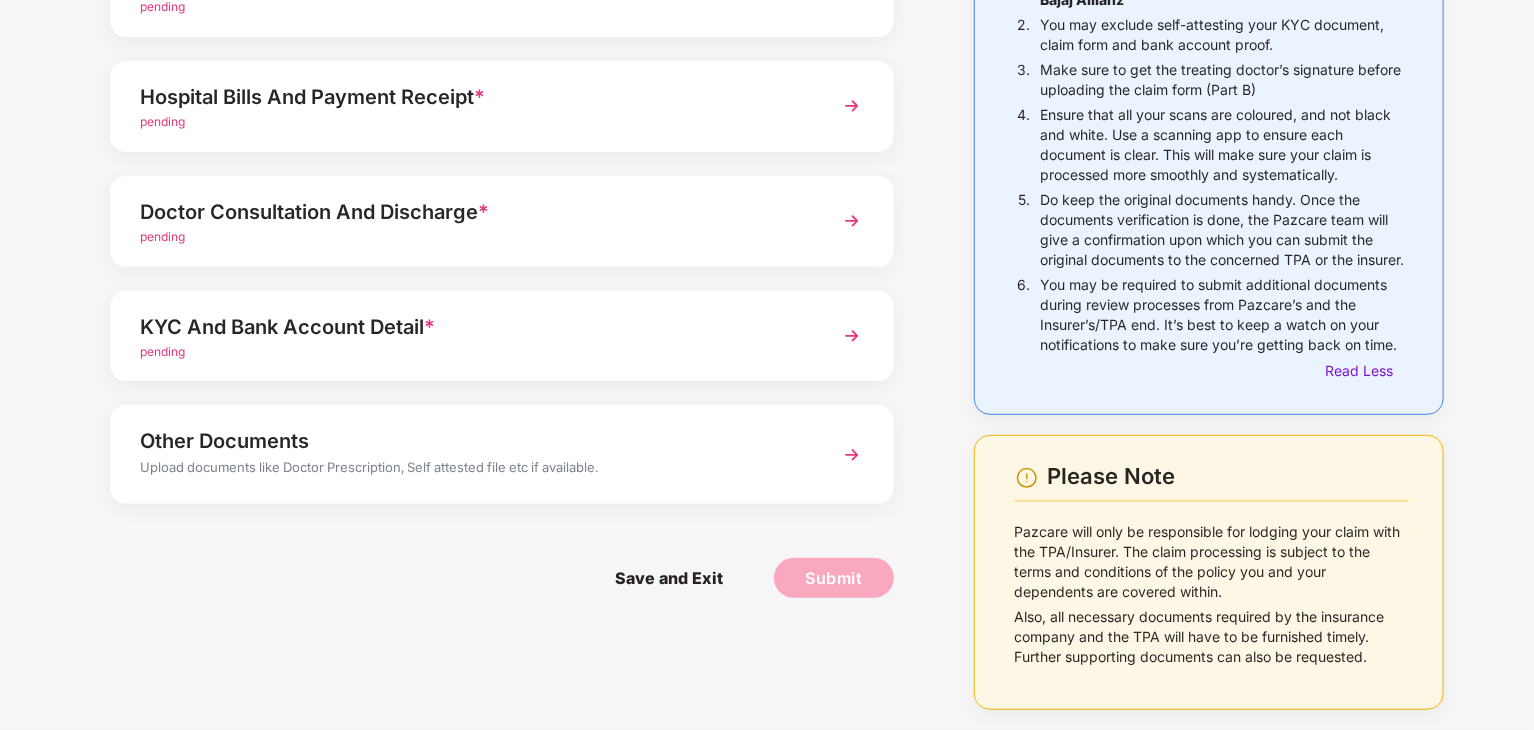 scroll, scrollTop: 0, scrollLeft: 0, axis: both 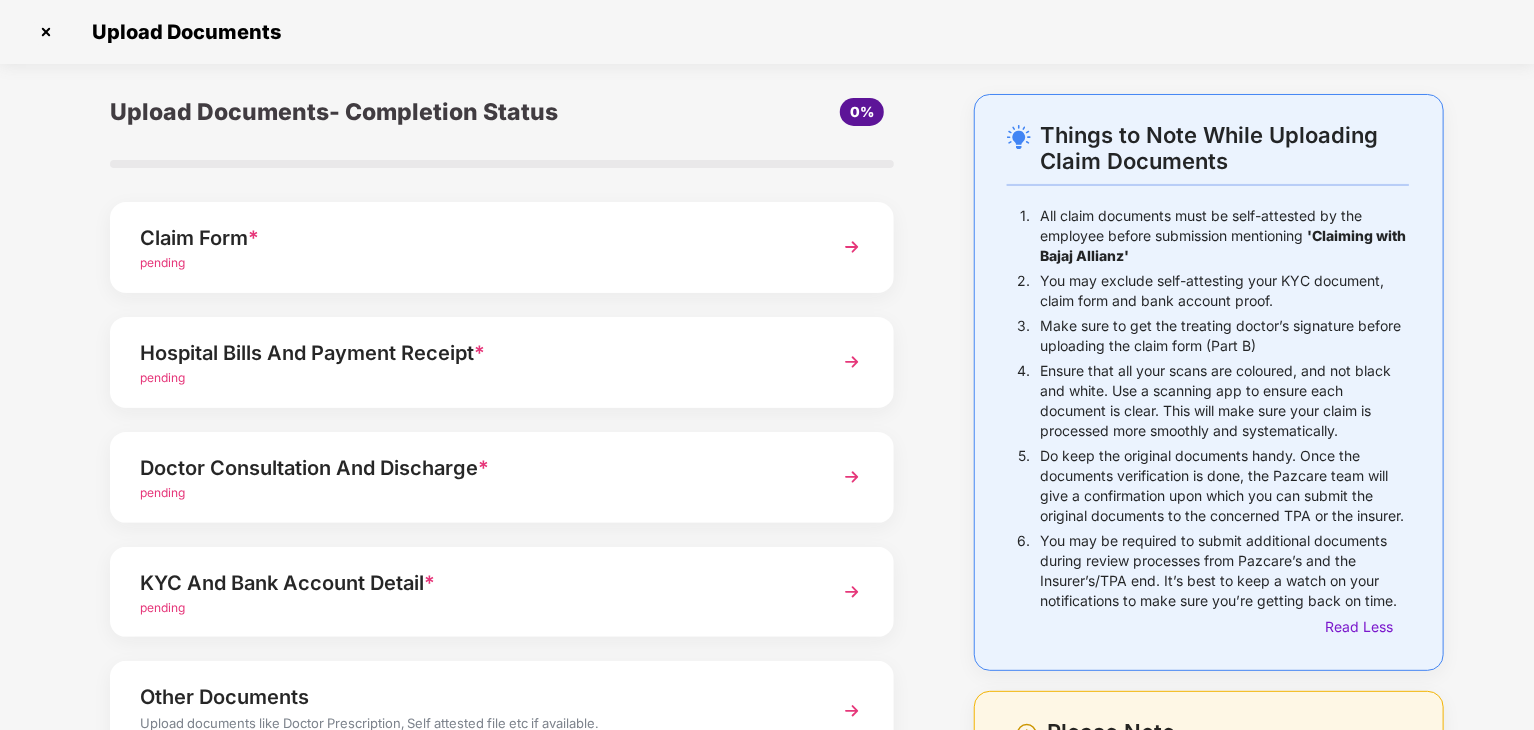 click at bounding box center [852, 247] 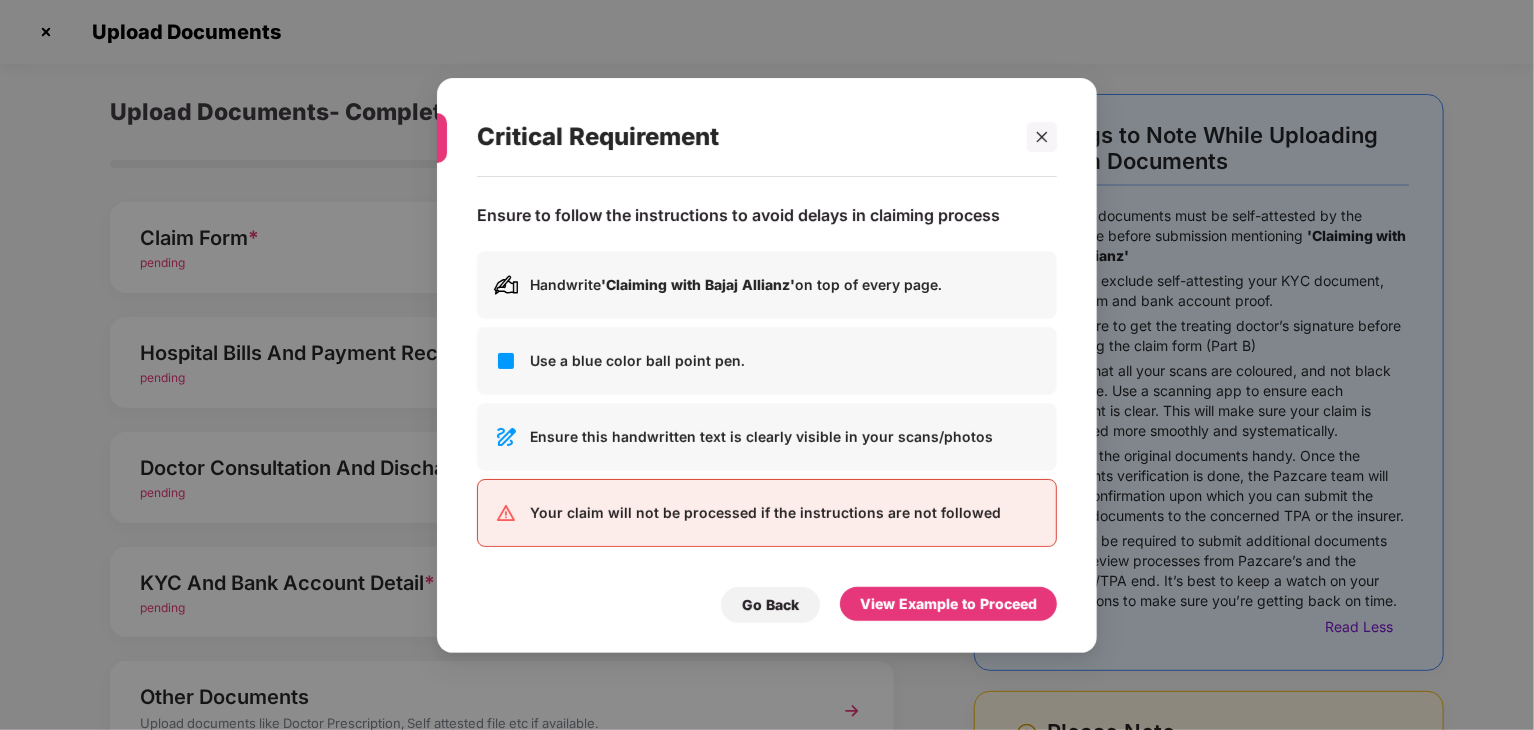scroll, scrollTop: 0, scrollLeft: 0, axis: both 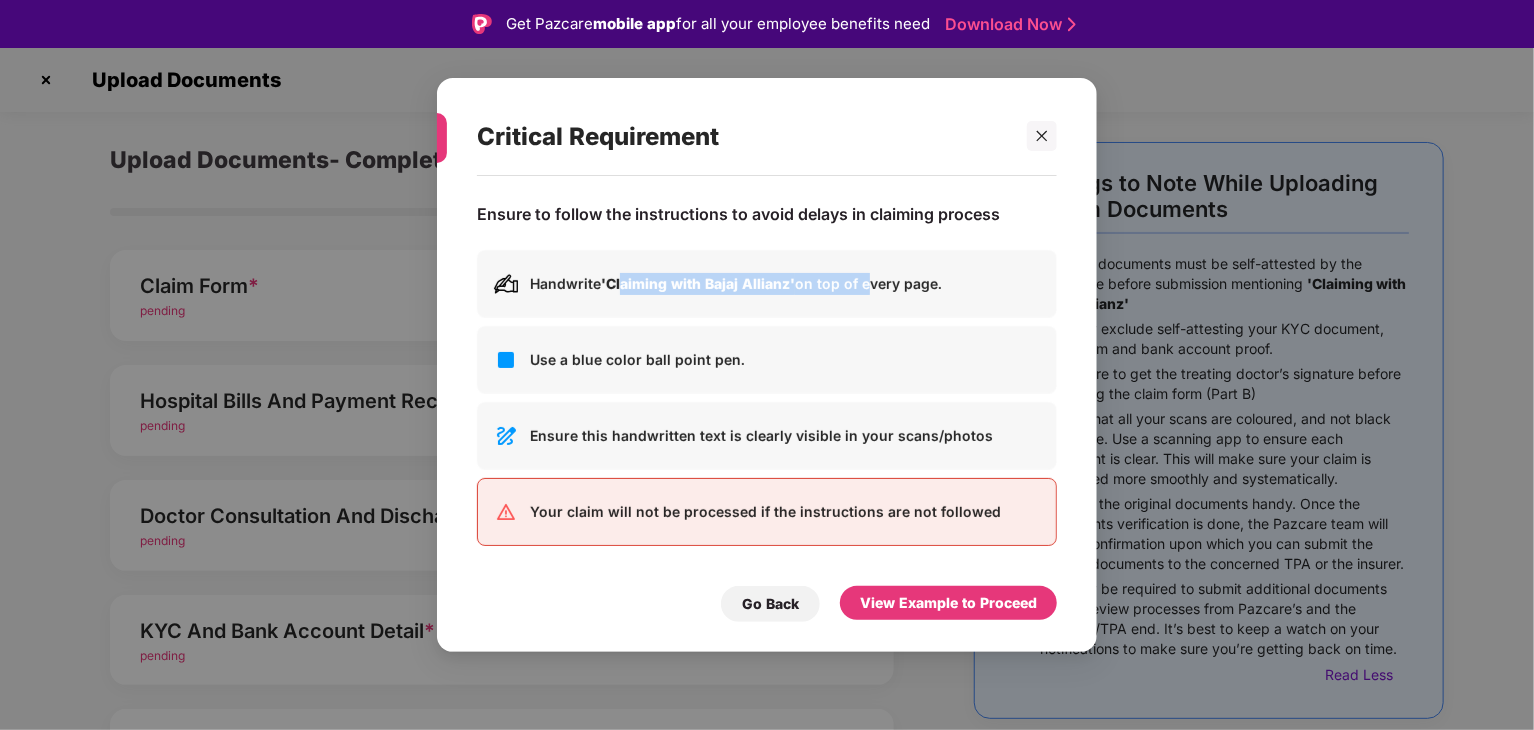 drag, startPoint x: 622, startPoint y: 286, endPoint x: 869, endPoint y: 297, distance: 247.24481 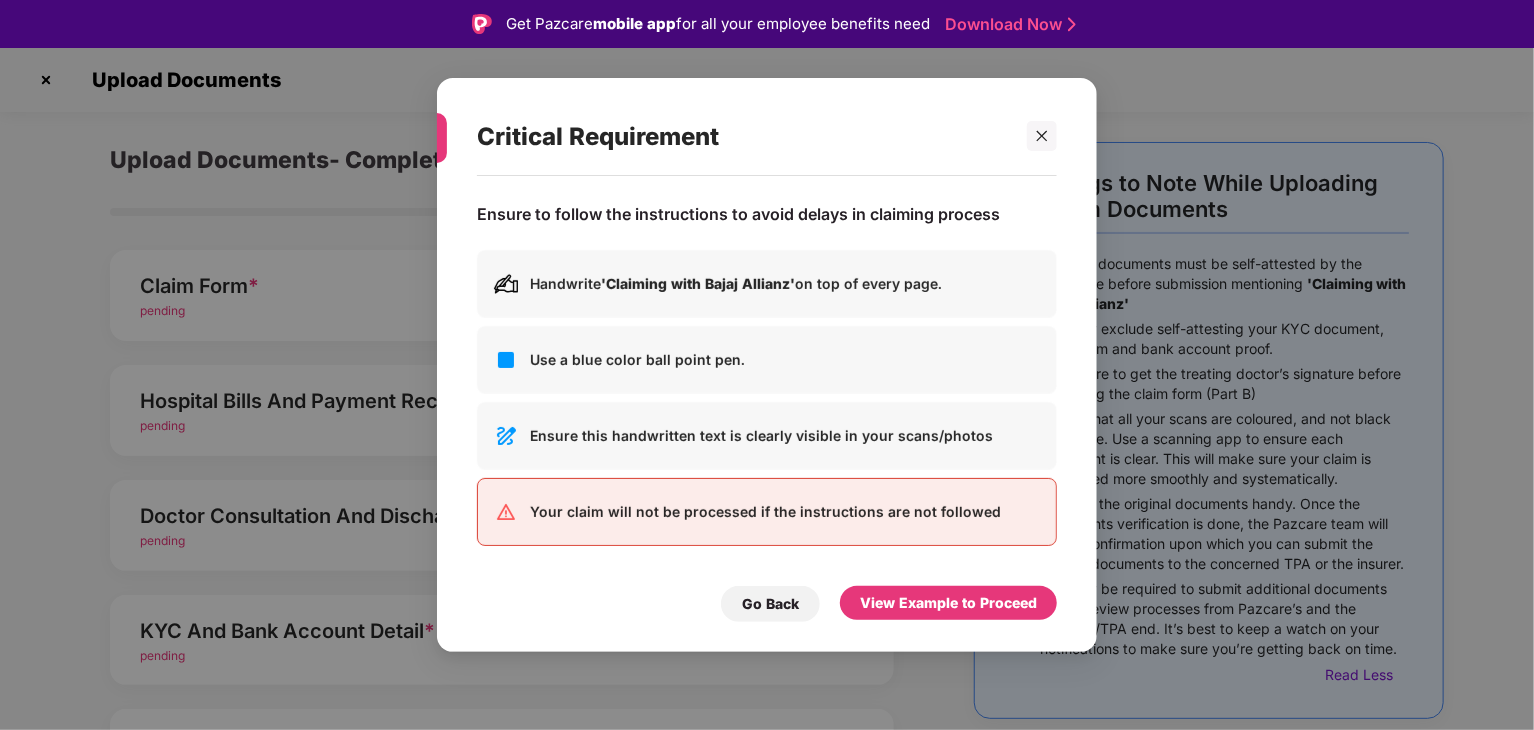 click on "Use a blue color ball point pen." at bounding box center [767, 360] 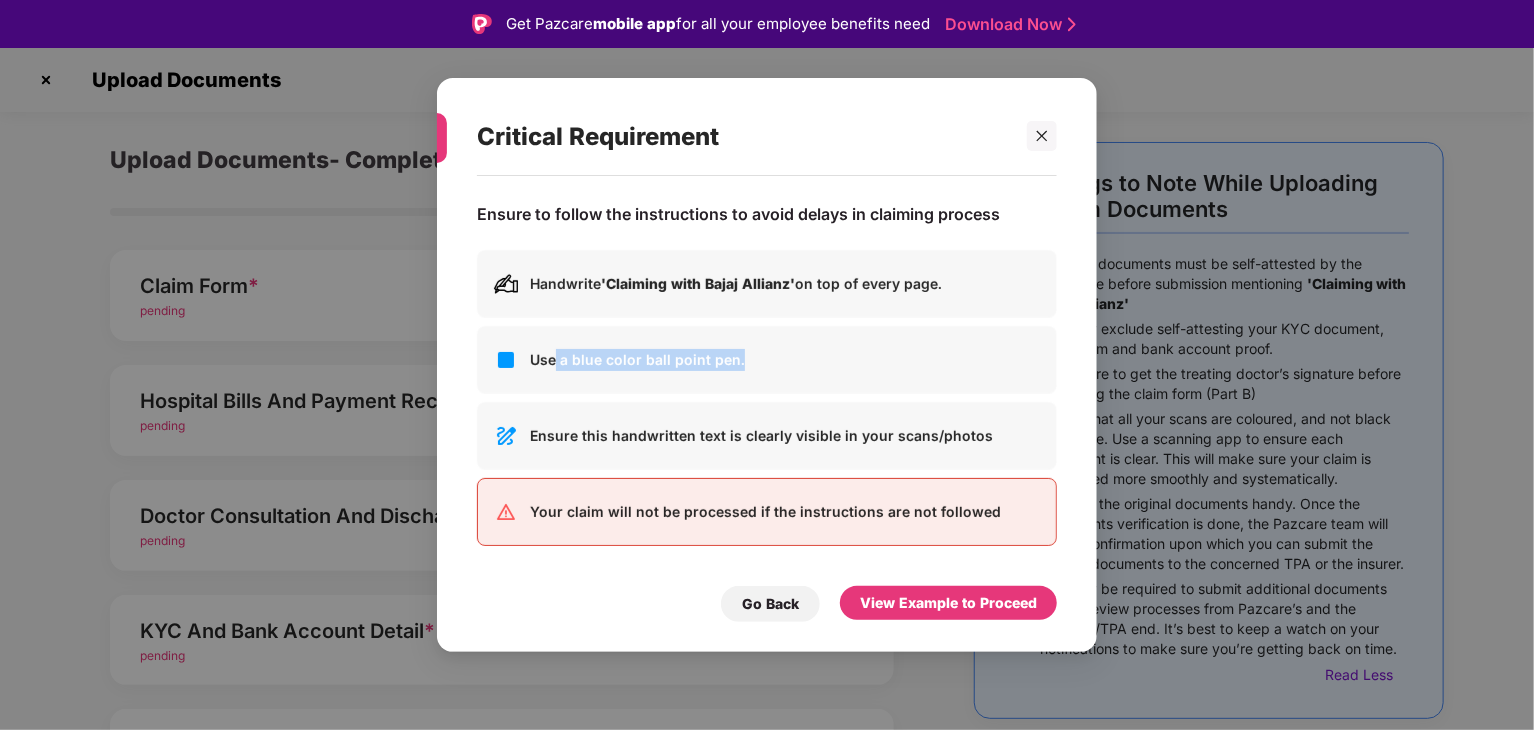 drag, startPoint x: 554, startPoint y: 361, endPoint x: 819, endPoint y: 361, distance: 265 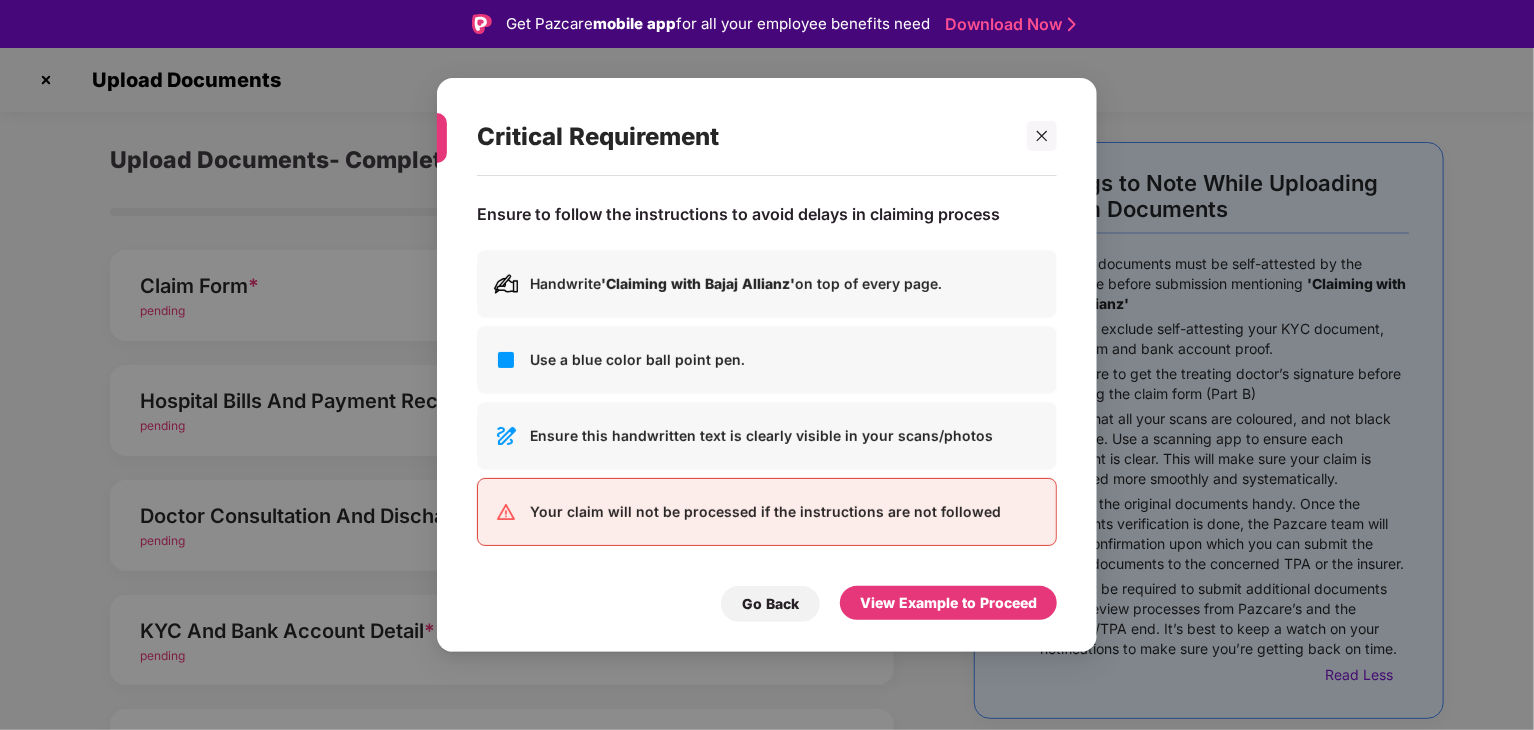 click on "Ensure this handwritten text is clearly visible in your scans/photos" at bounding box center [785, 436] 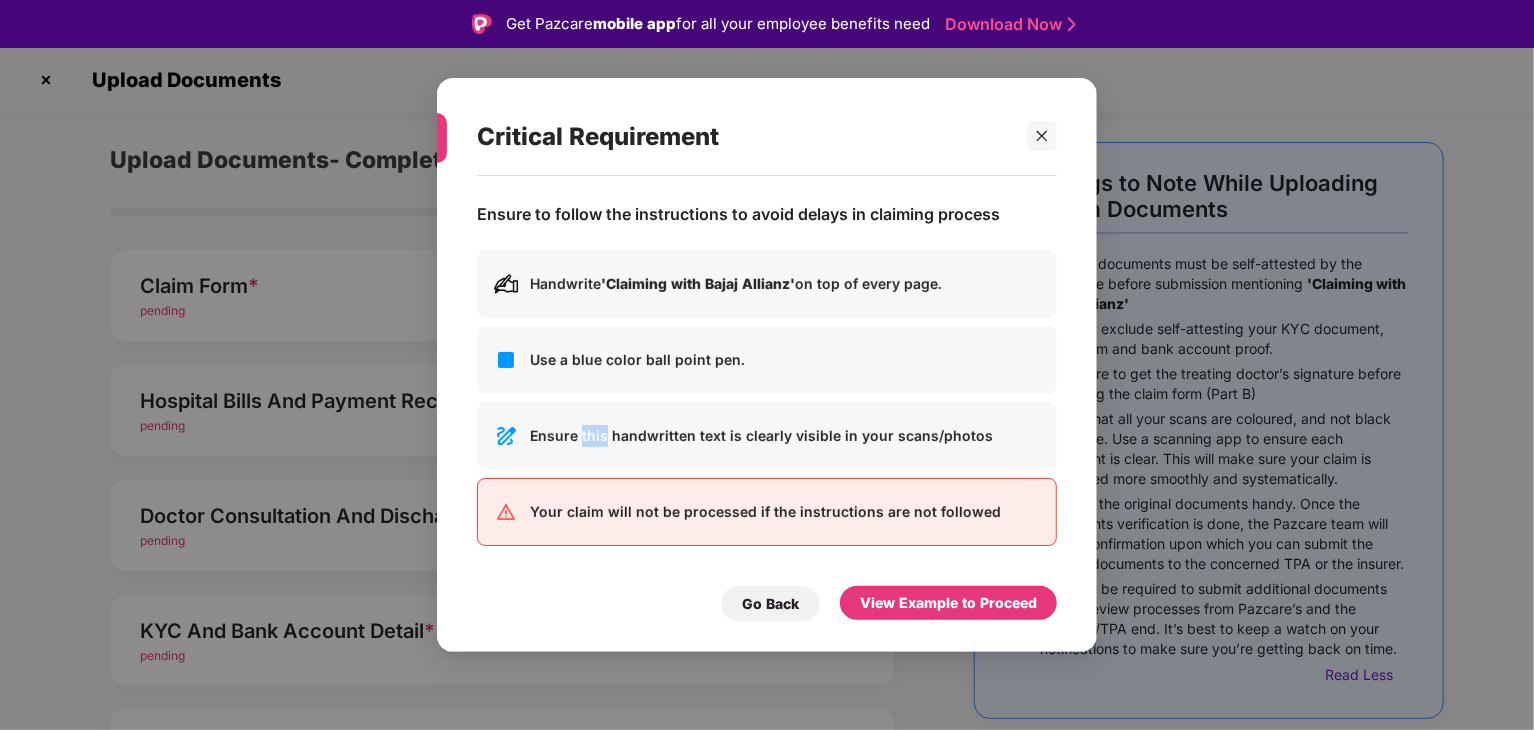 click on "Ensure this handwritten text is clearly visible in your scans/photos" at bounding box center [785, 436] 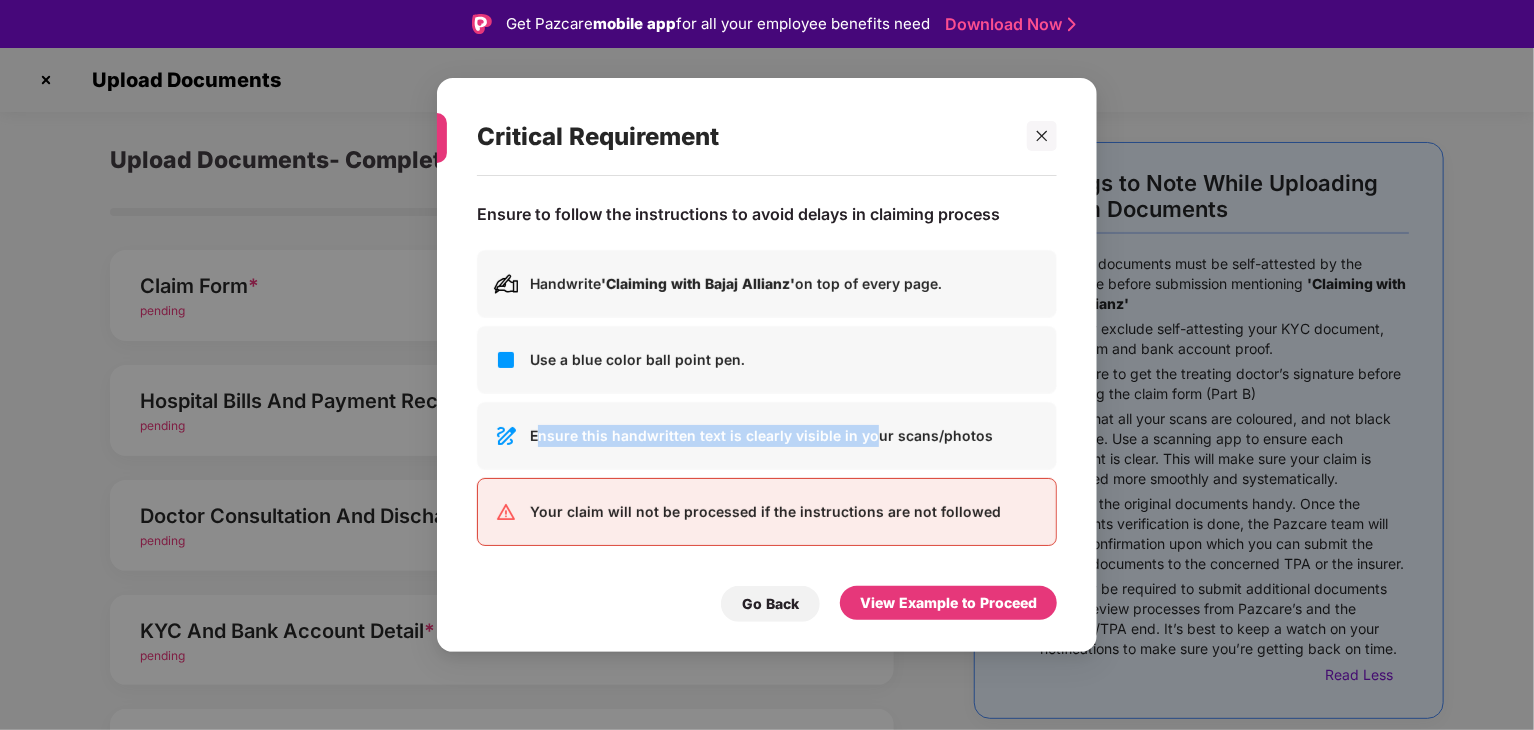 drag, startPoint x: 537, startPoint y: 439, endPoint x: 868, endPoint y: 439, distance: 331 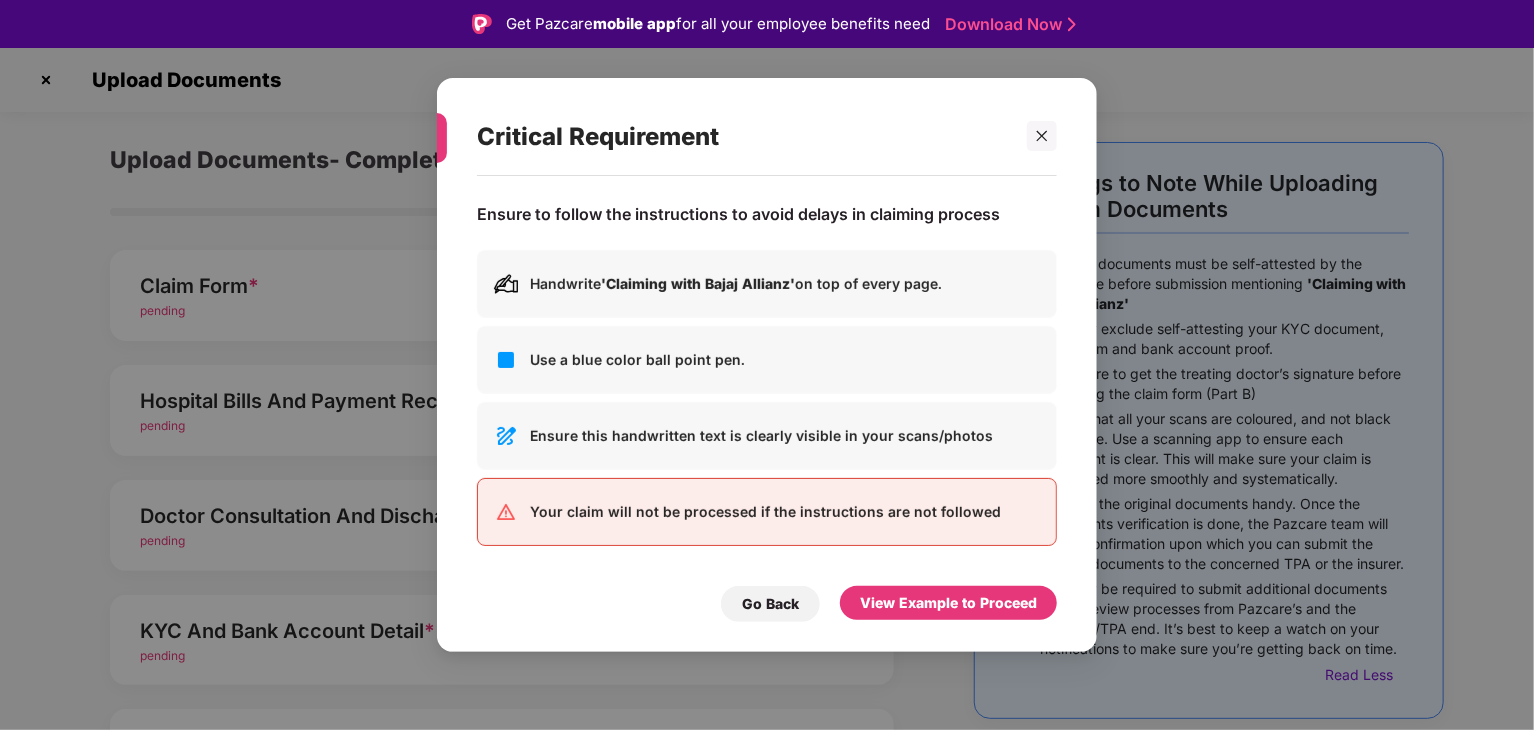 scroll, scrollTop: 48, scrollLeft: 0, axis: vertical 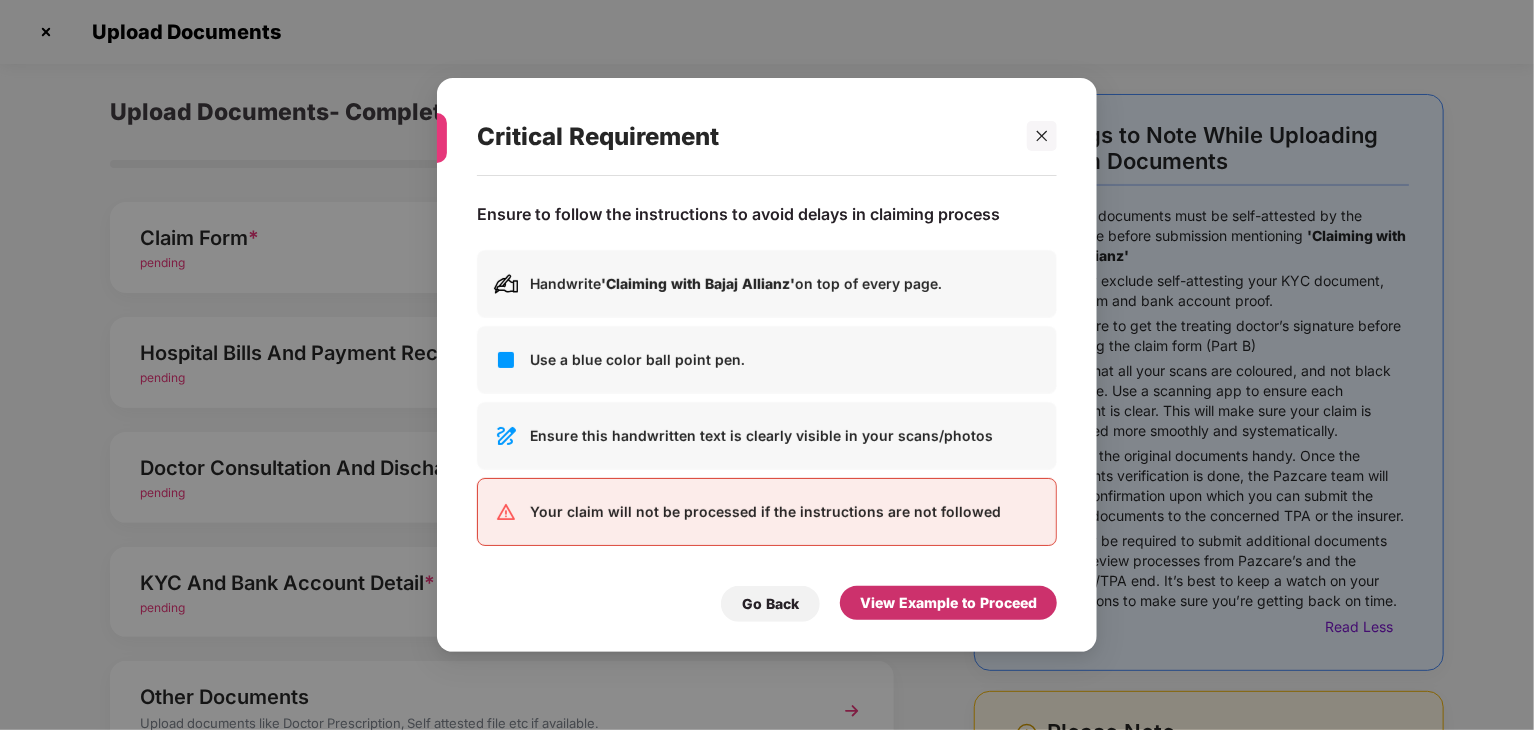 click on "View Example to Proceed" at bounding box center (948, 603) 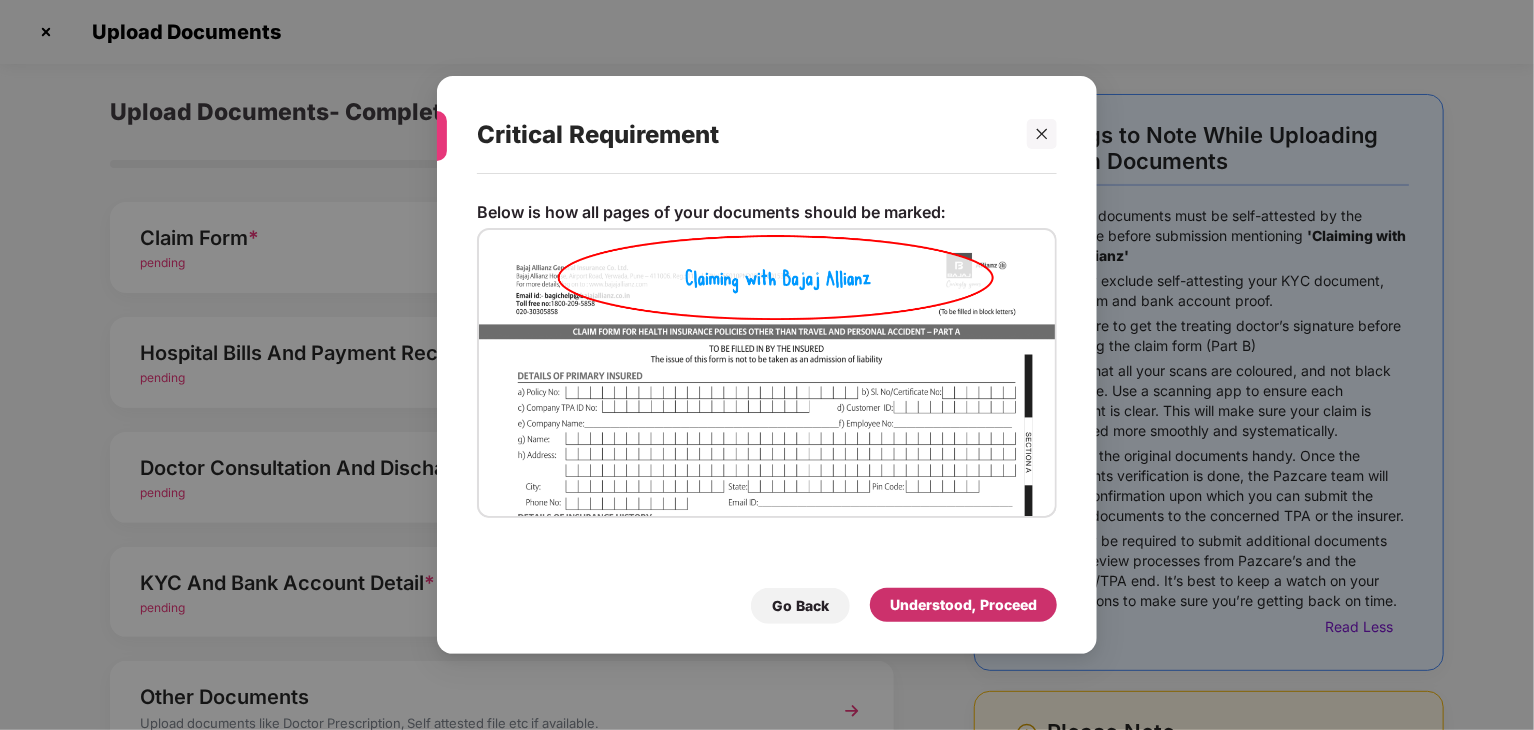 click on "Understood, Proceed" at bounding box center (963, 605) 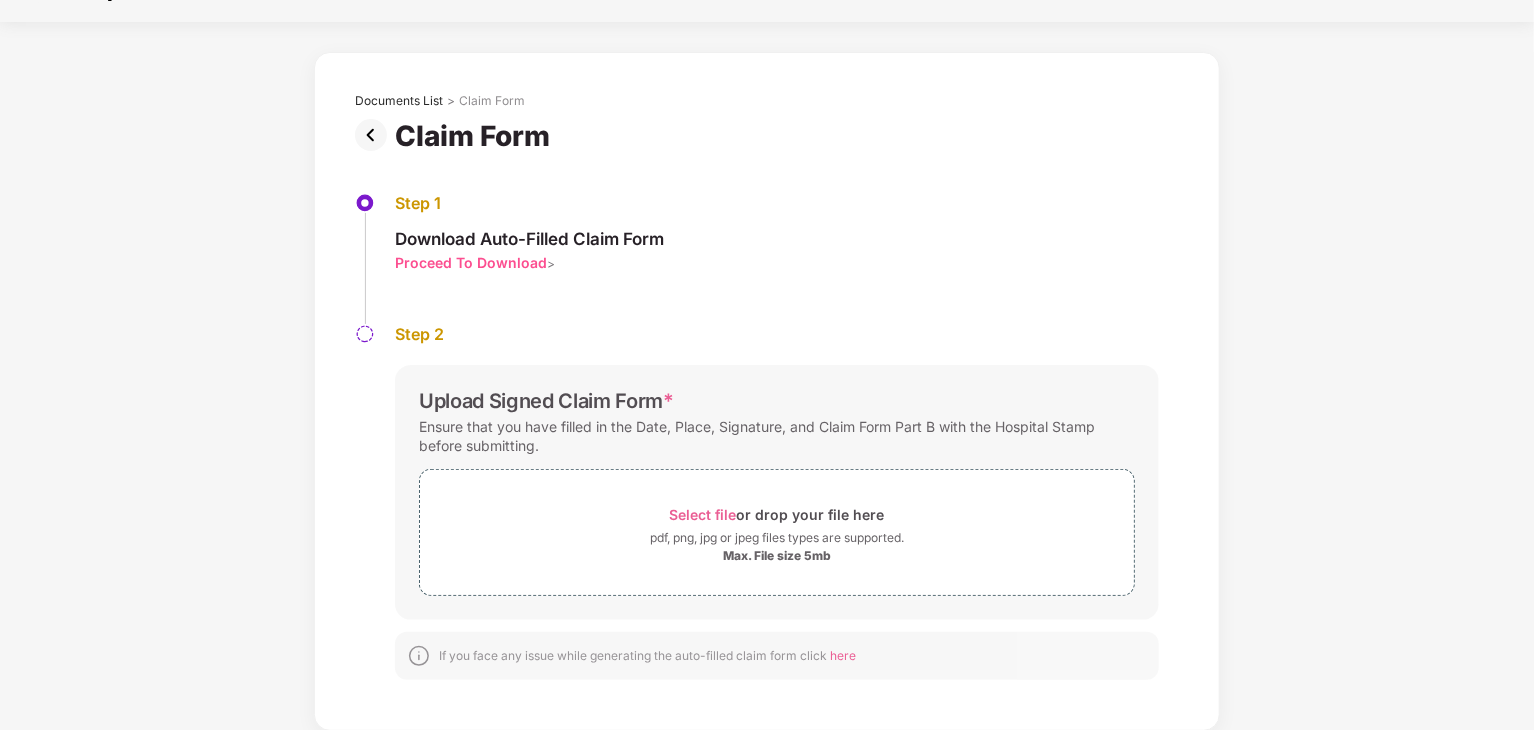 scroll, scrollTop: 0, scrollLeft: 0, axis: both 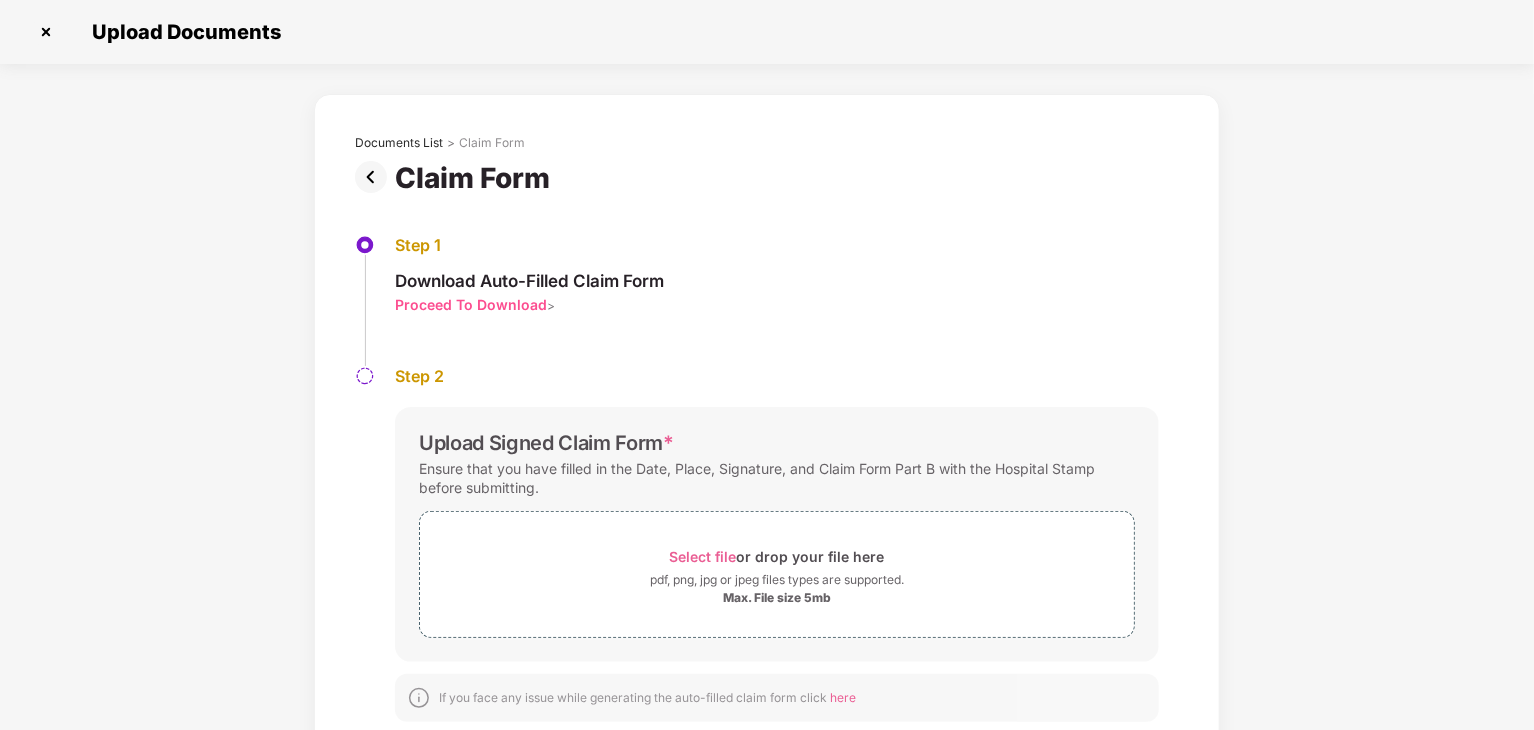 click on "Proceed To Download" at bounding box center [471, 304] 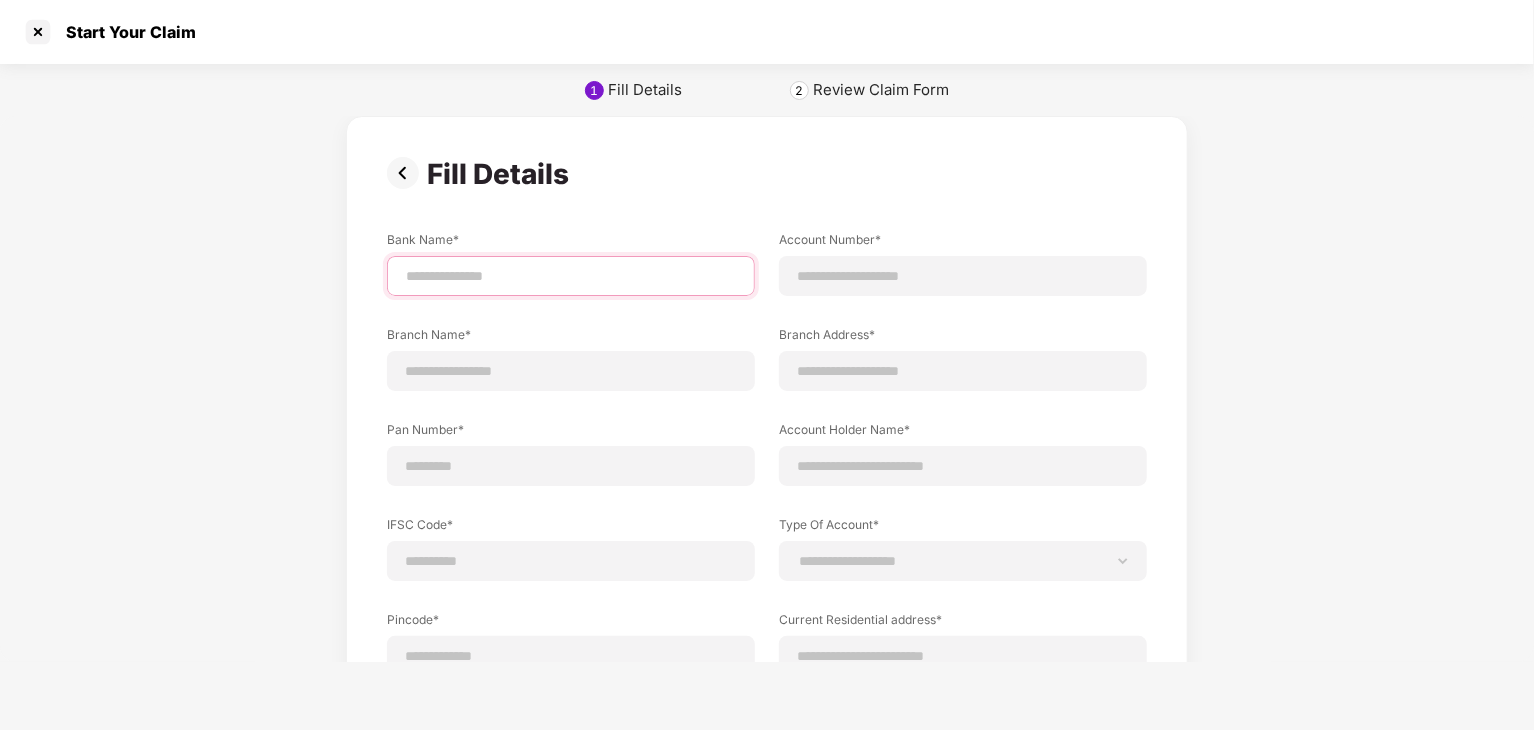 click at bounding box center [571, 276] 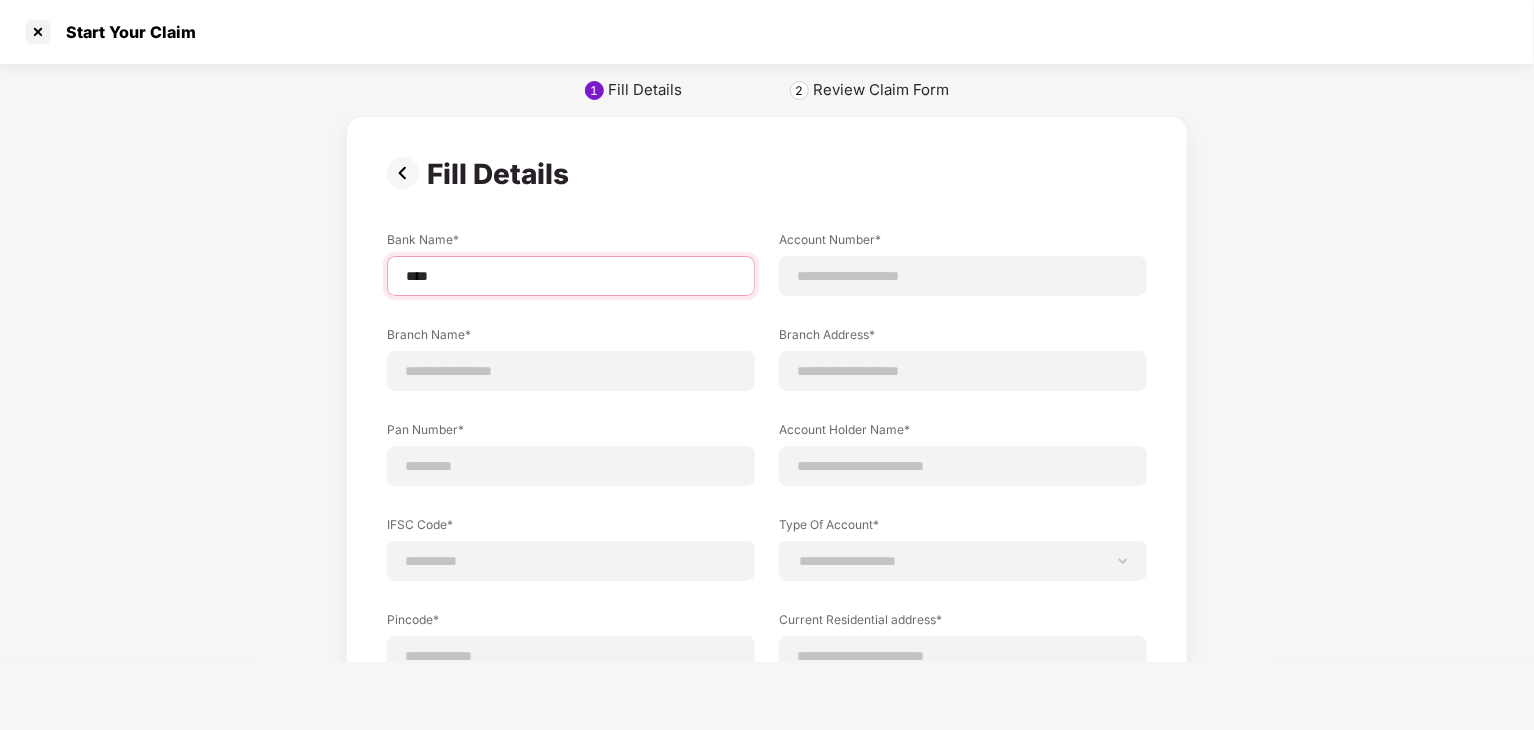 type on "****" 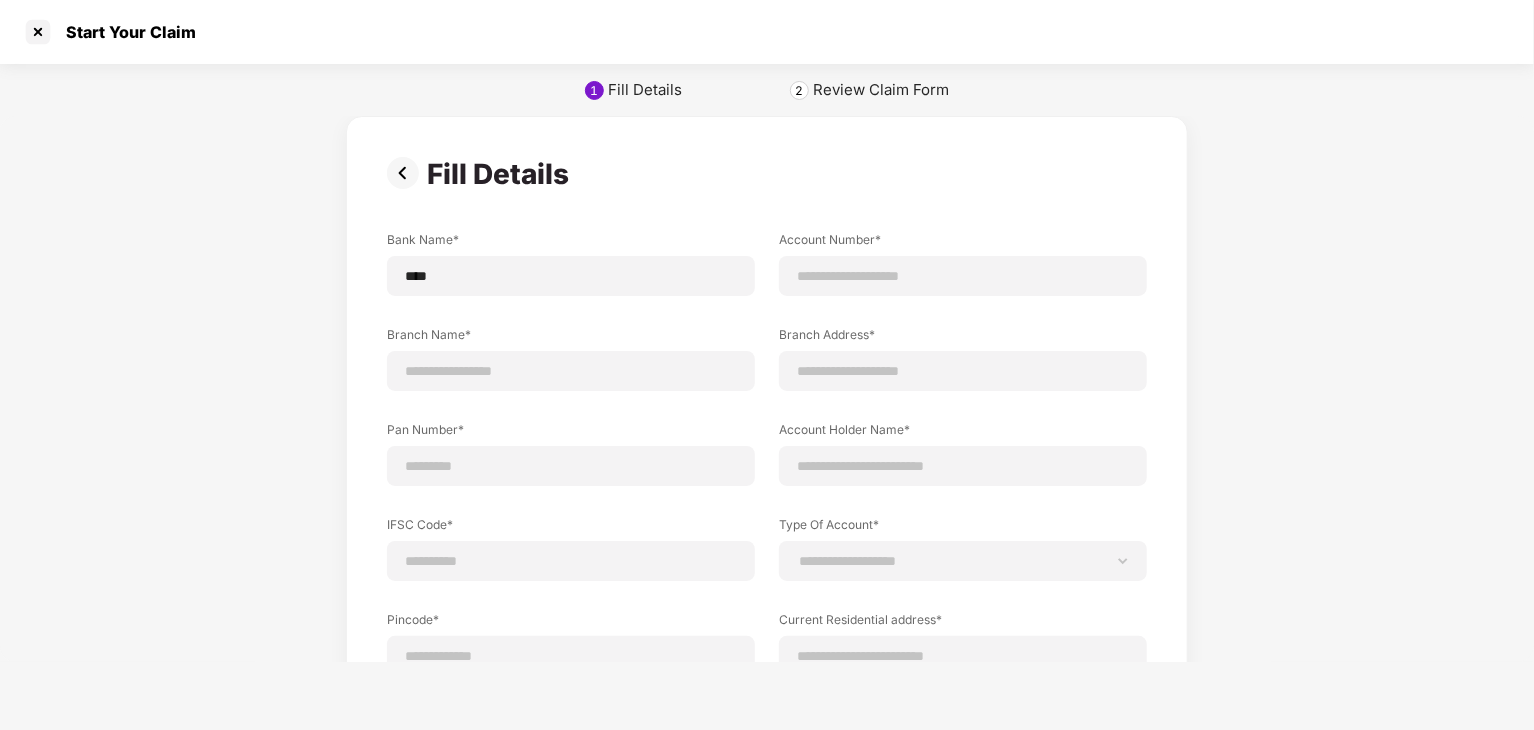 click on "**********" at bounding box center [767, 468] 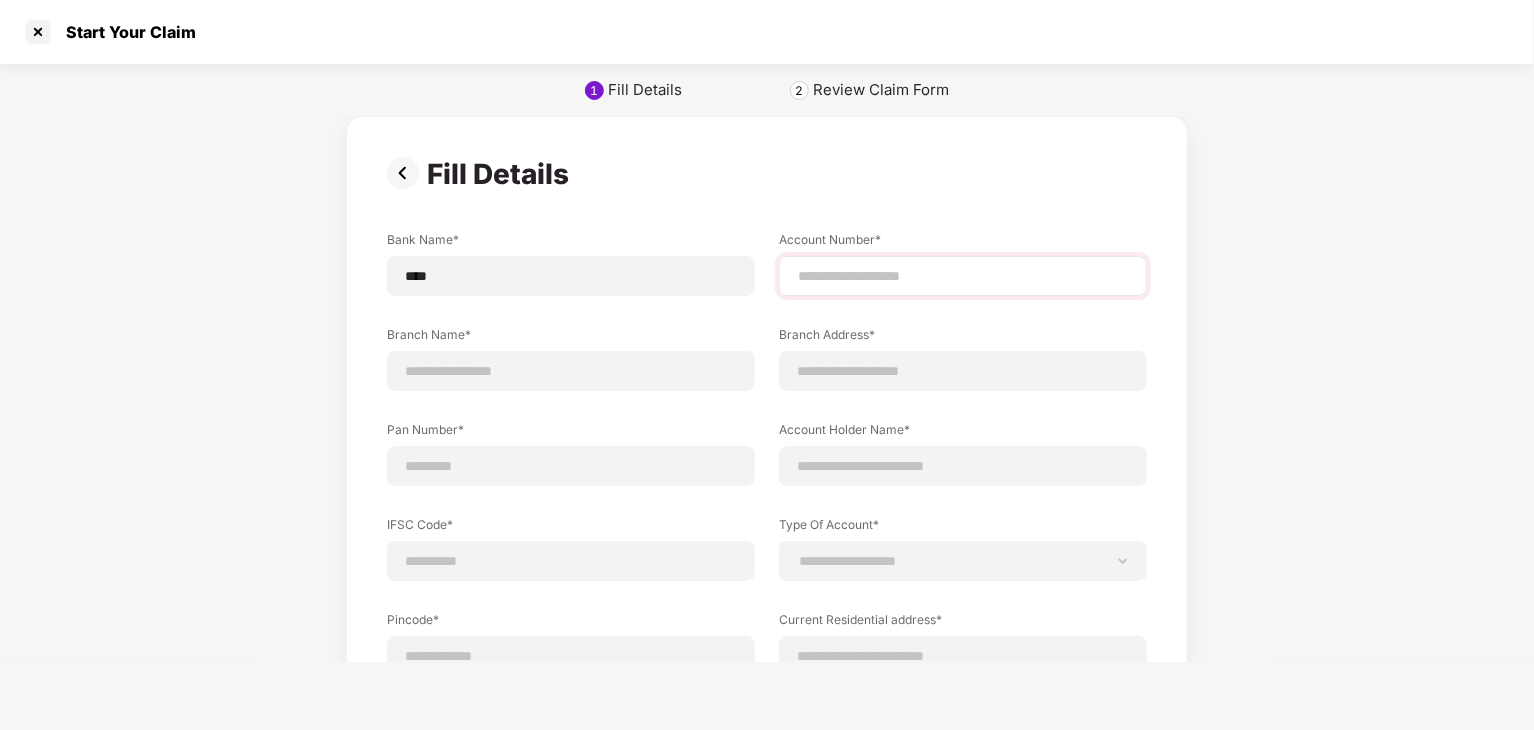 click at bounding box center (963, 276) 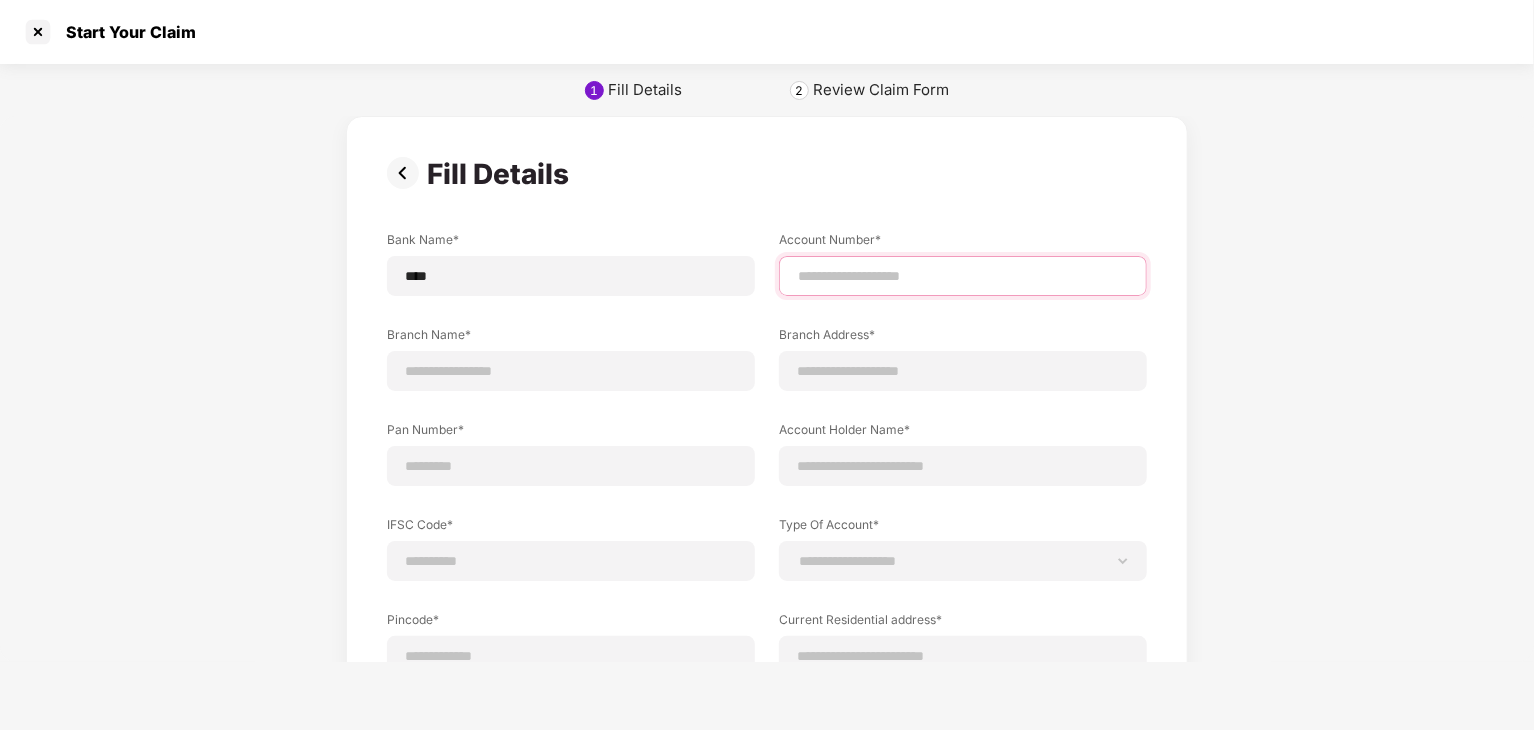 click at bounding box center (963, 276) 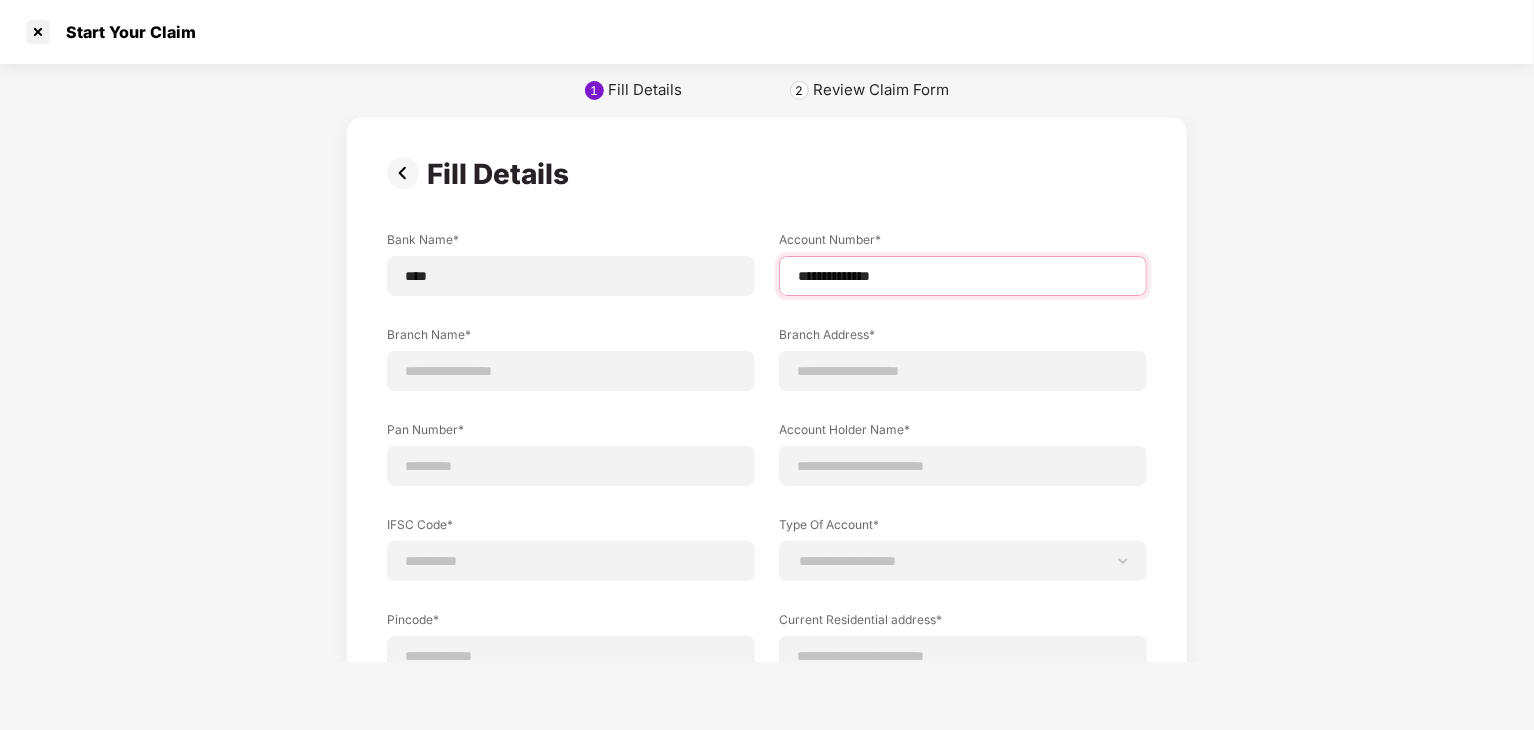 type on "**********" 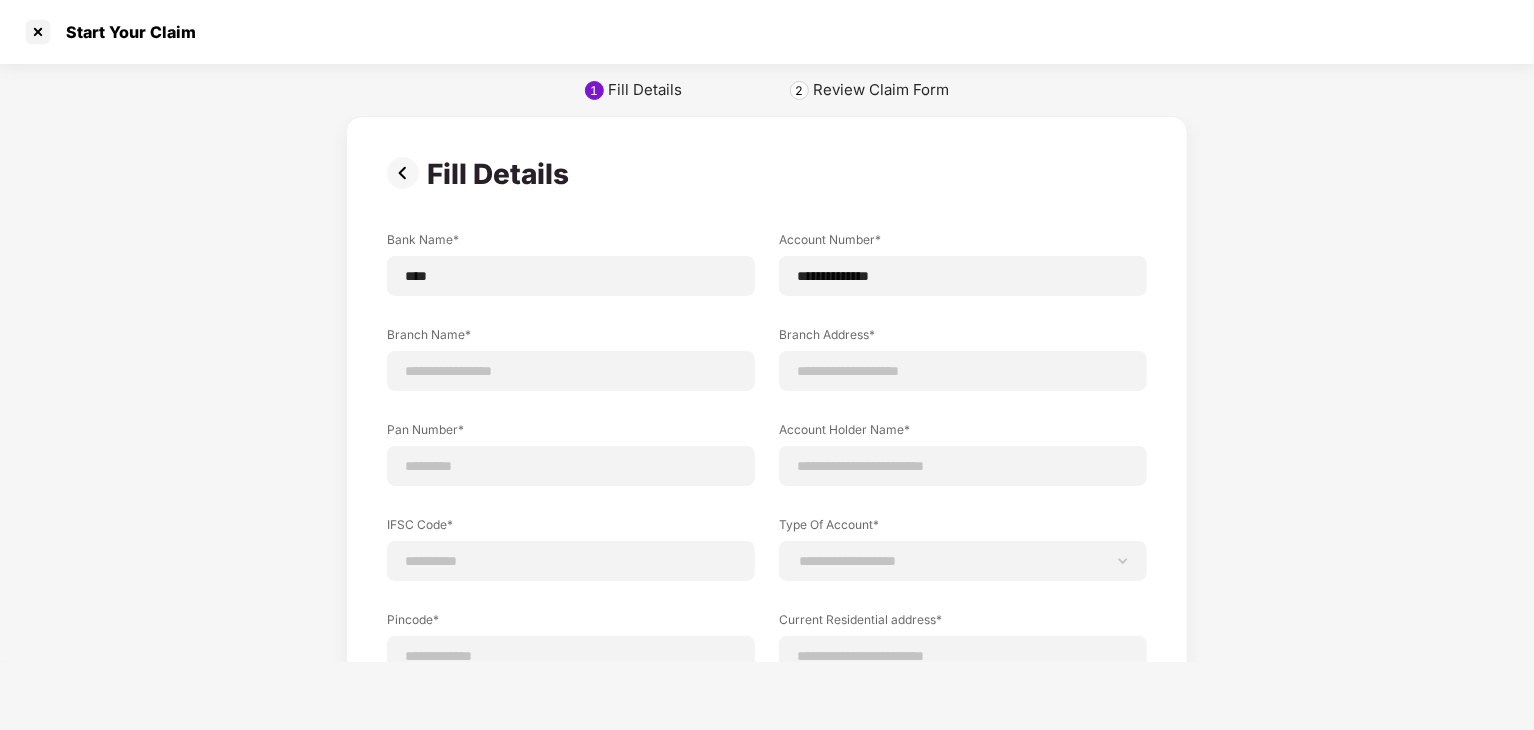 click on "**********" at bounding box center (767, 468) 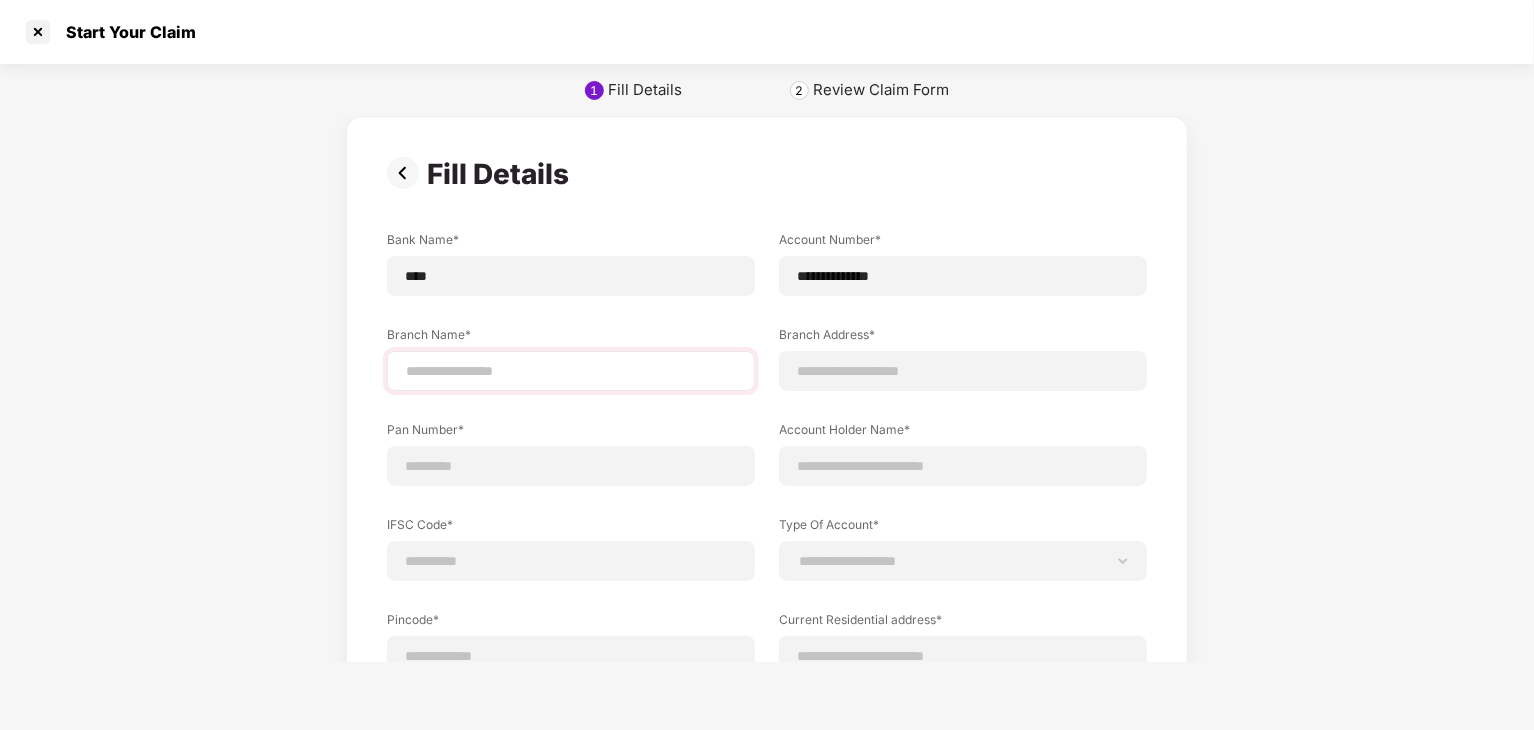 click at bounding box center (571, 371) 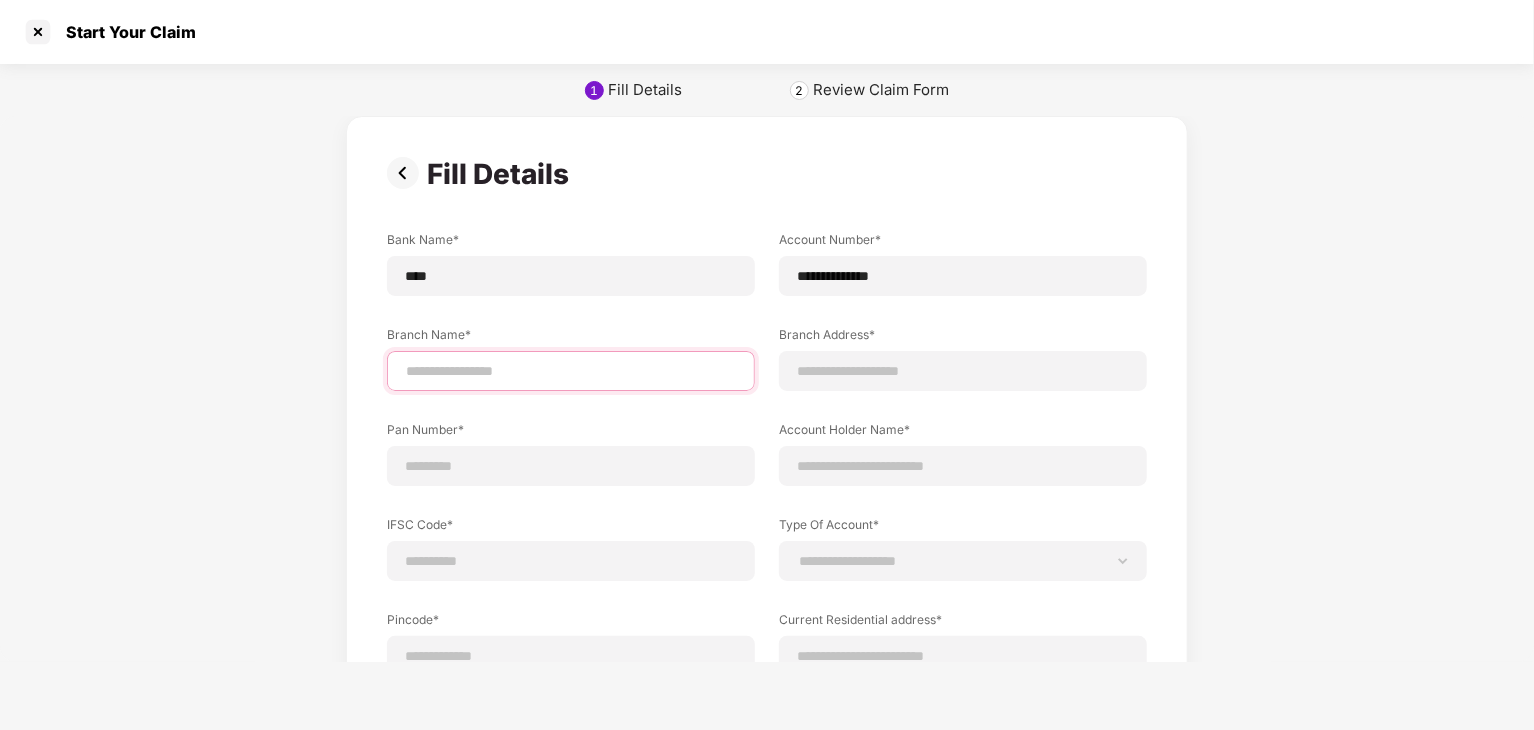 click at bounding box center (571, 371) 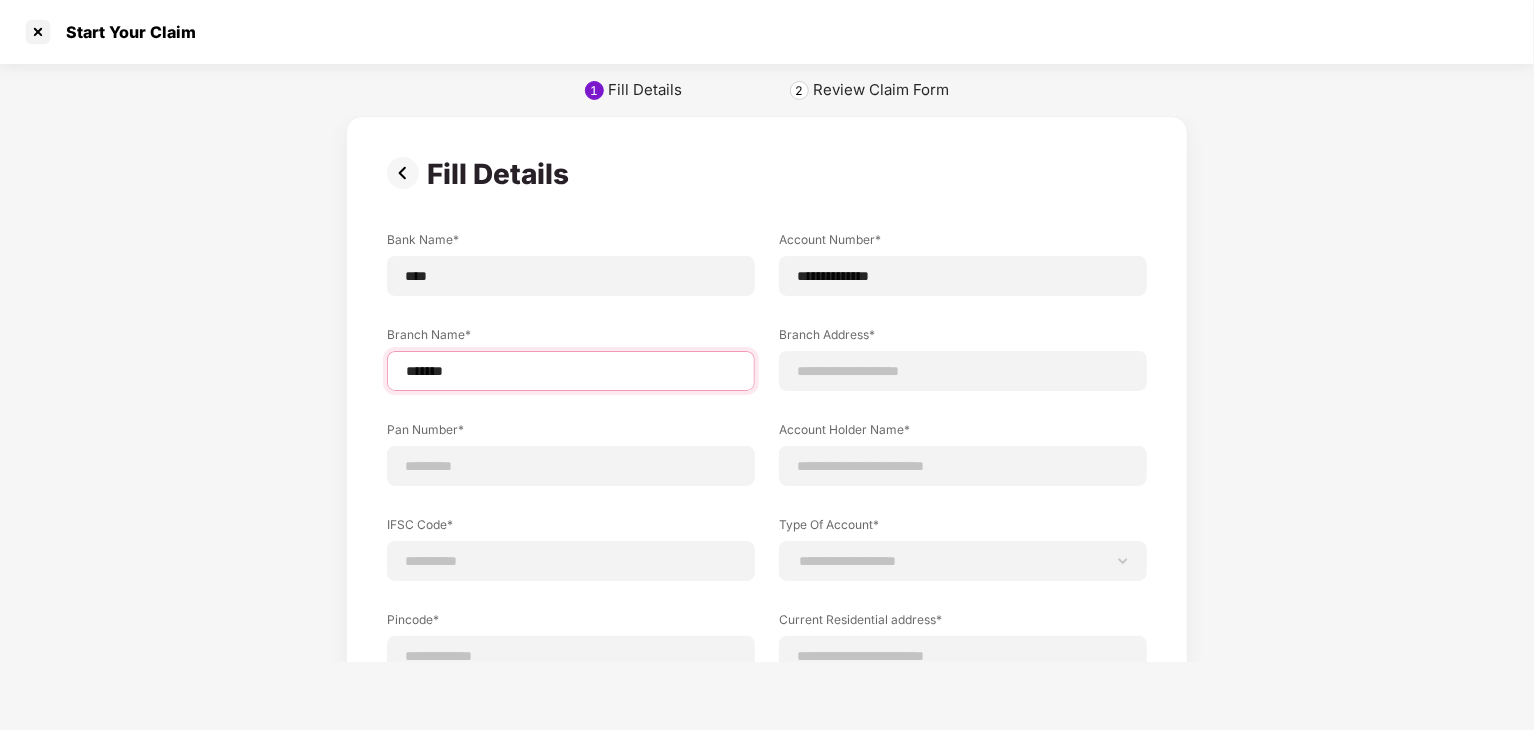 scroll, scrollTop: 100, scrollLeft: 0, axis: vertical 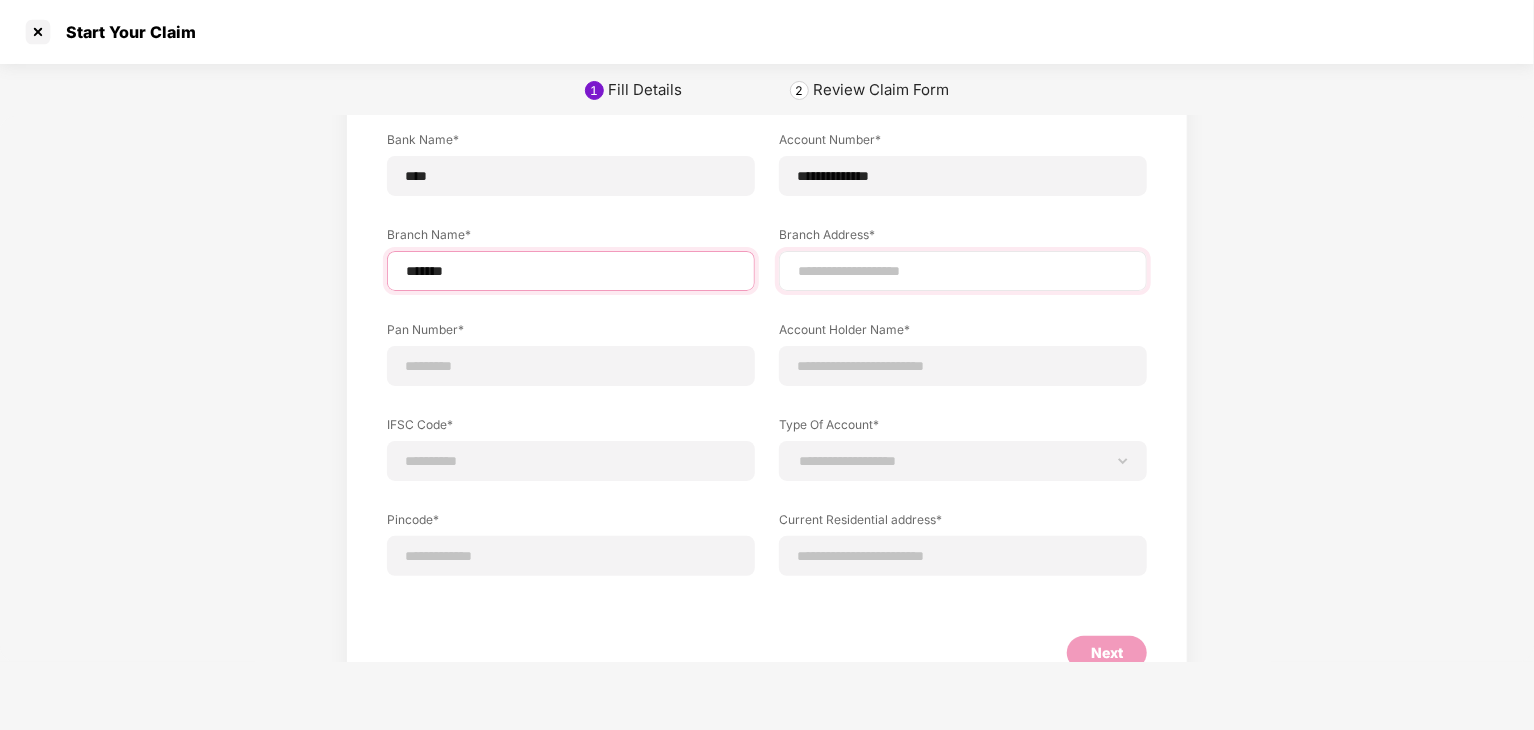 type on "*******" 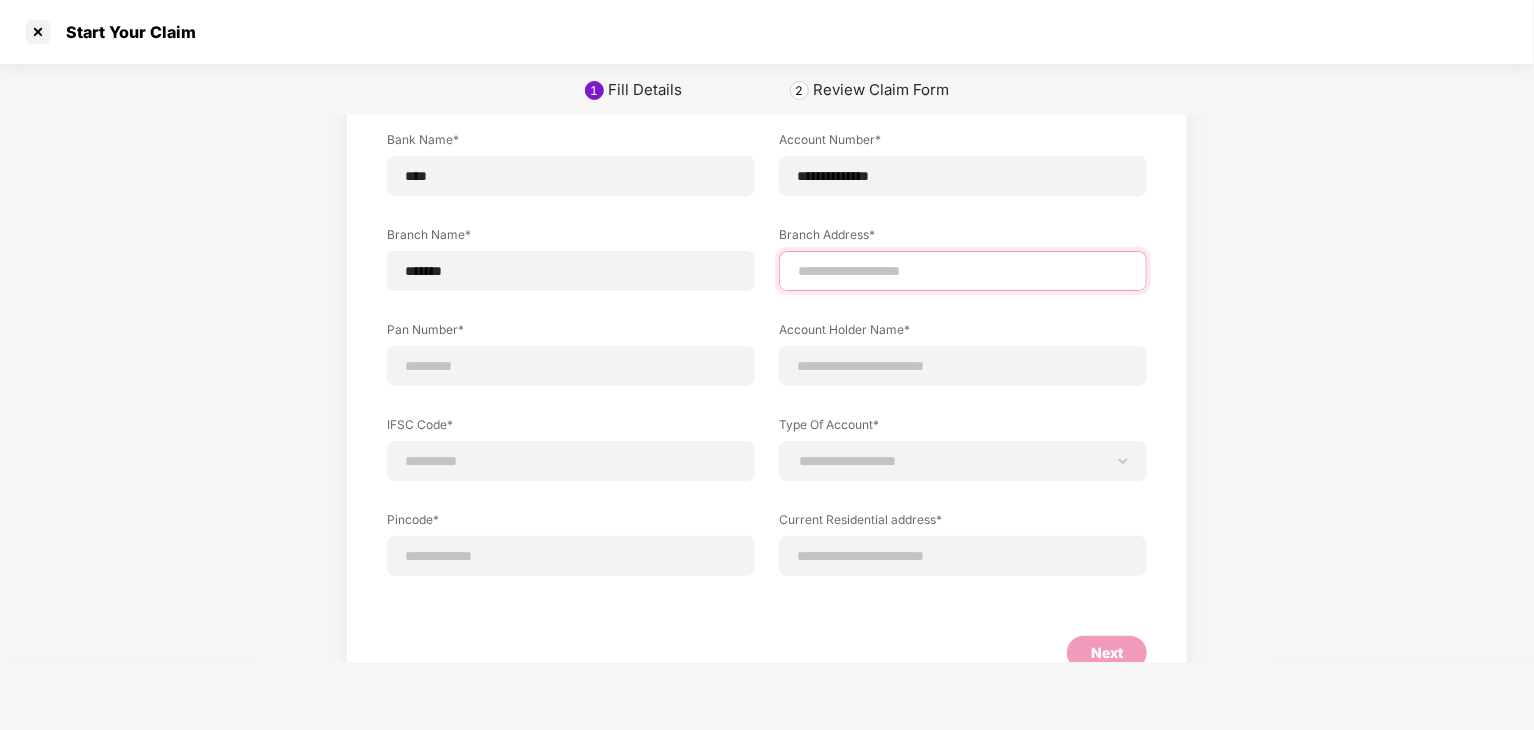 click at bounding box center (963, 271) 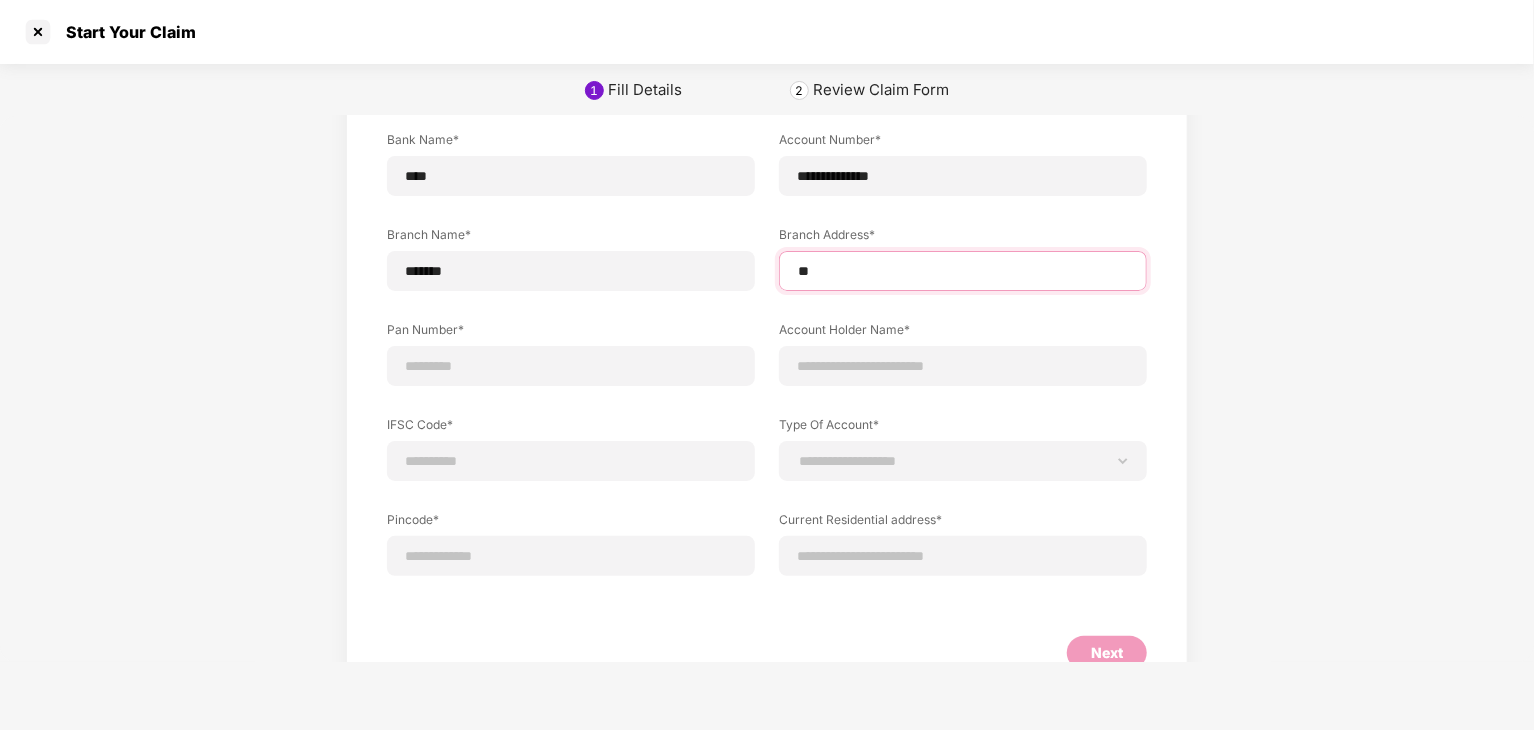 type on "*" 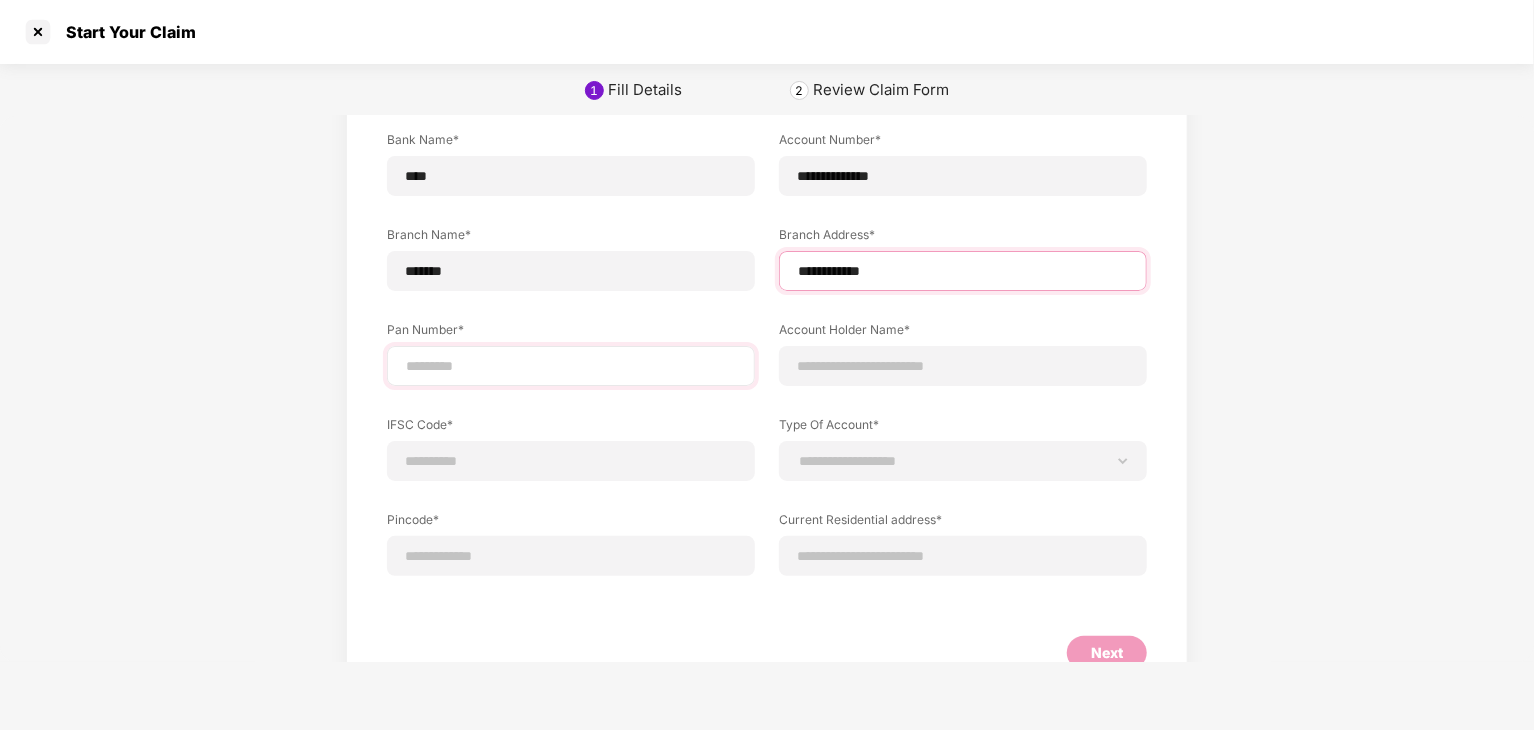 type on "**********" 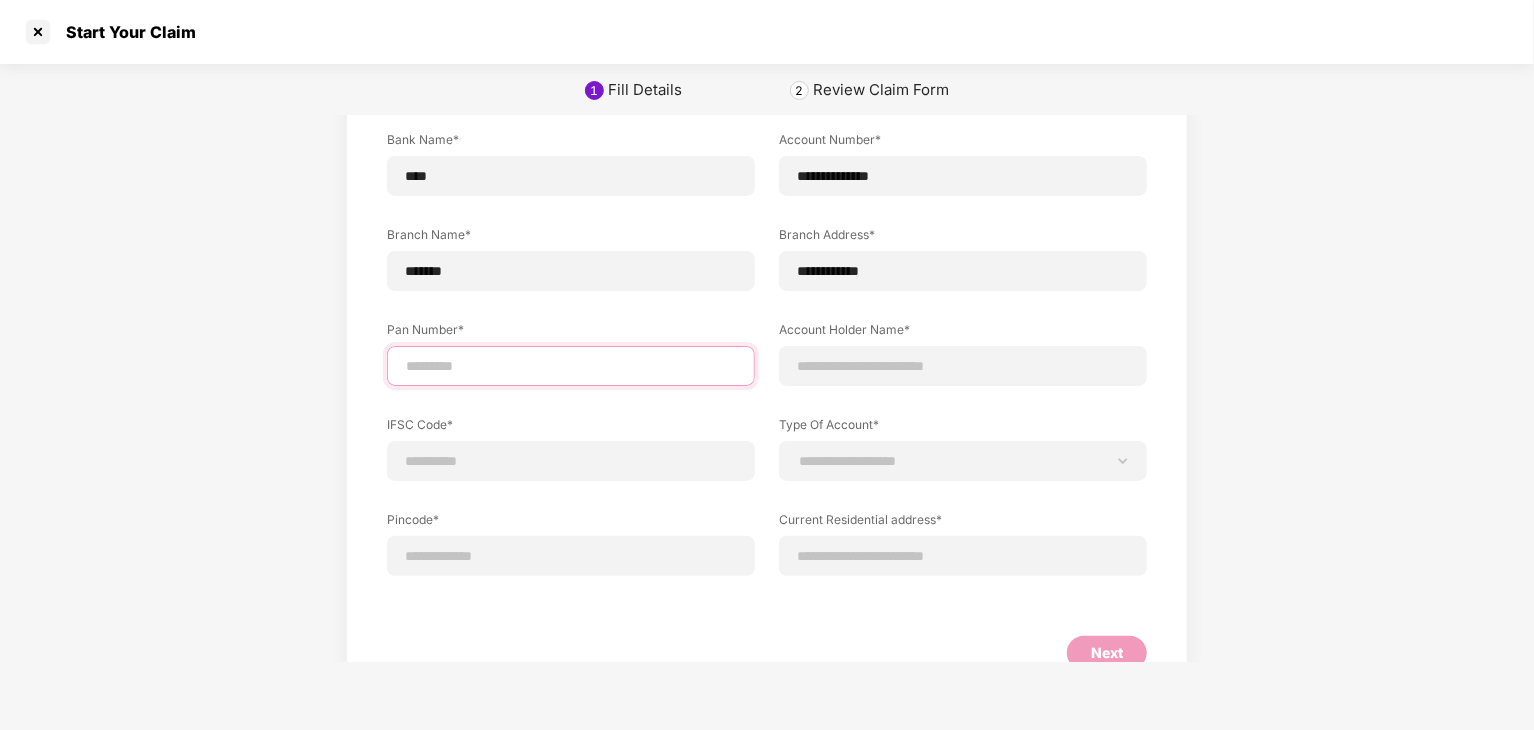 click at bounding box center (571, 366) 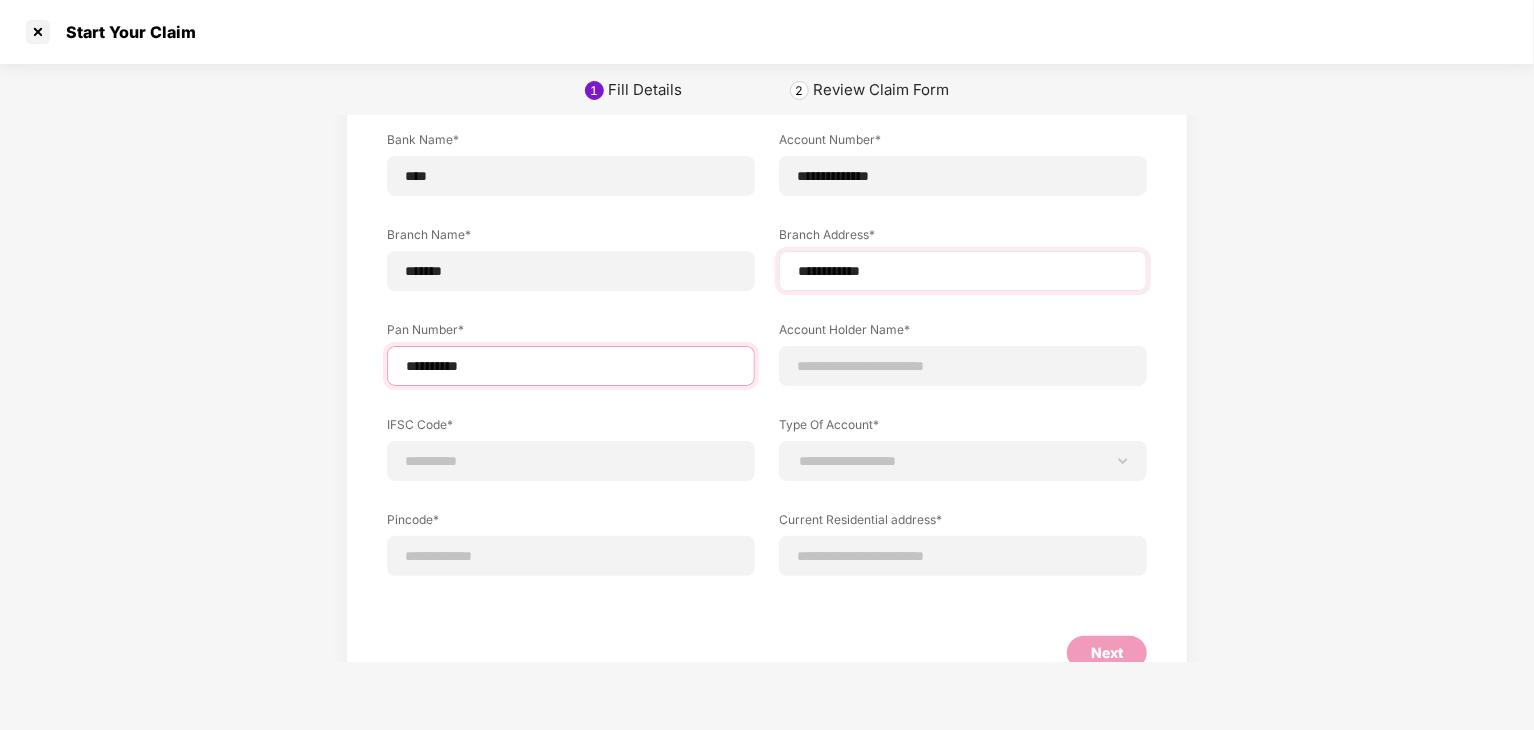type on "**********" 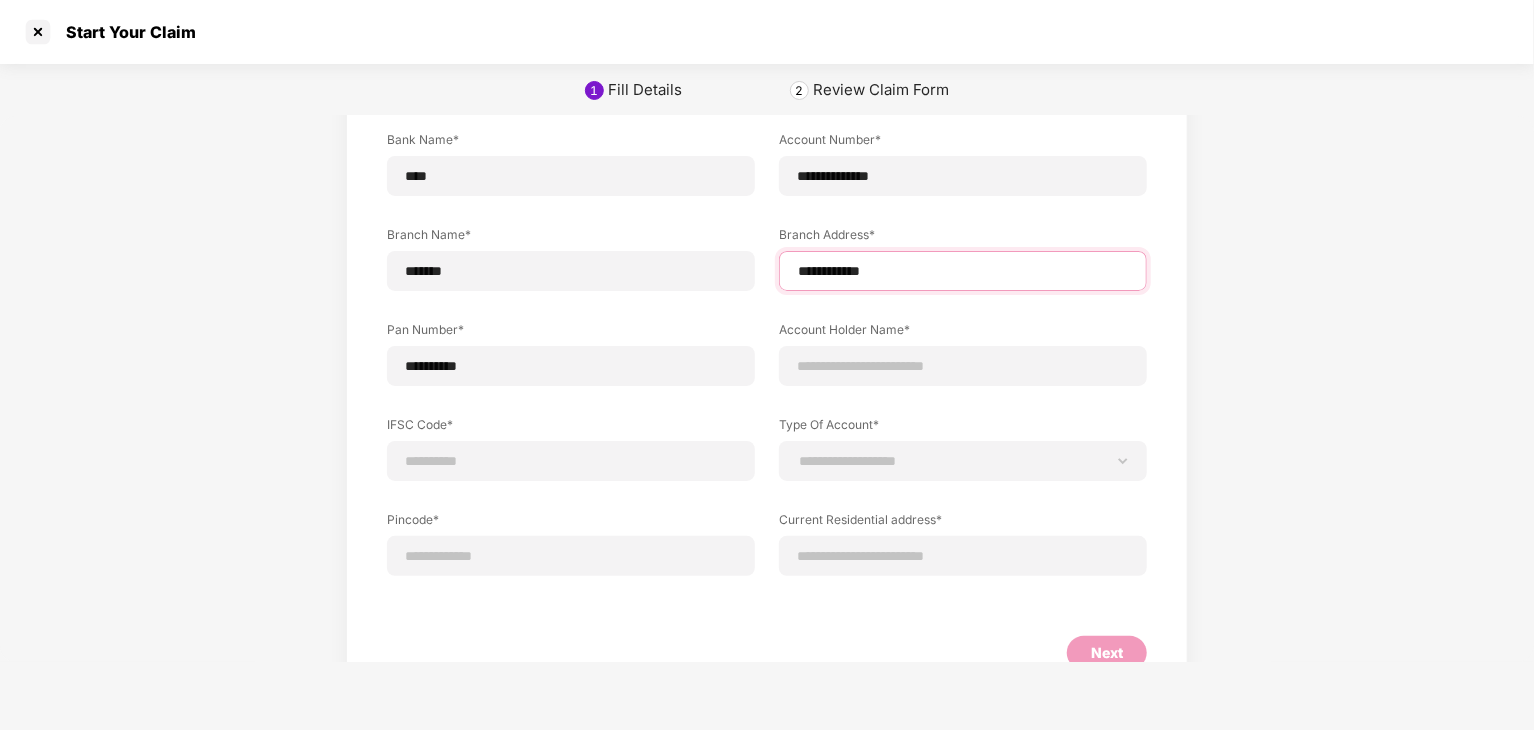 click on "**********" at bounding box center (963, 271) 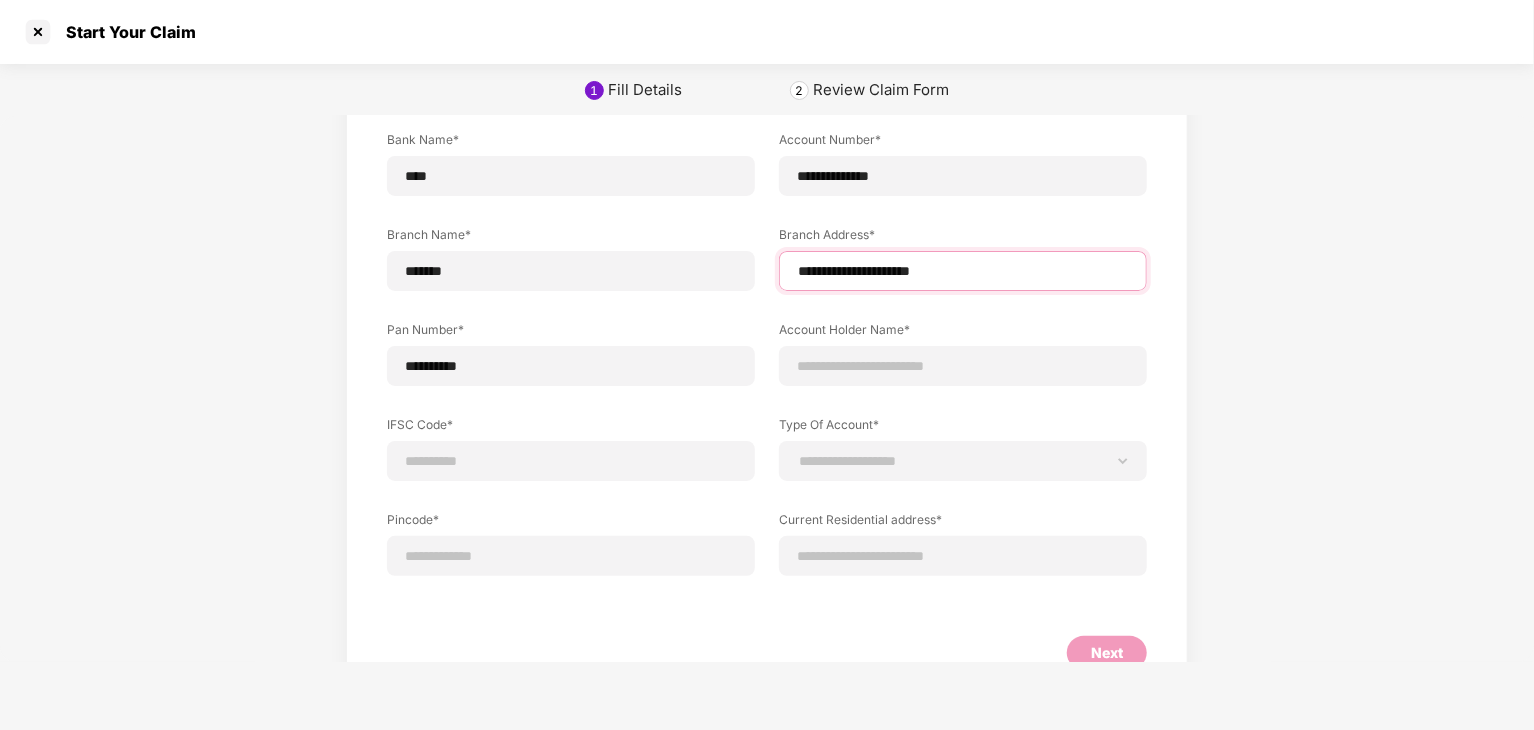 click on "**********" at bounding box center (963, 271) 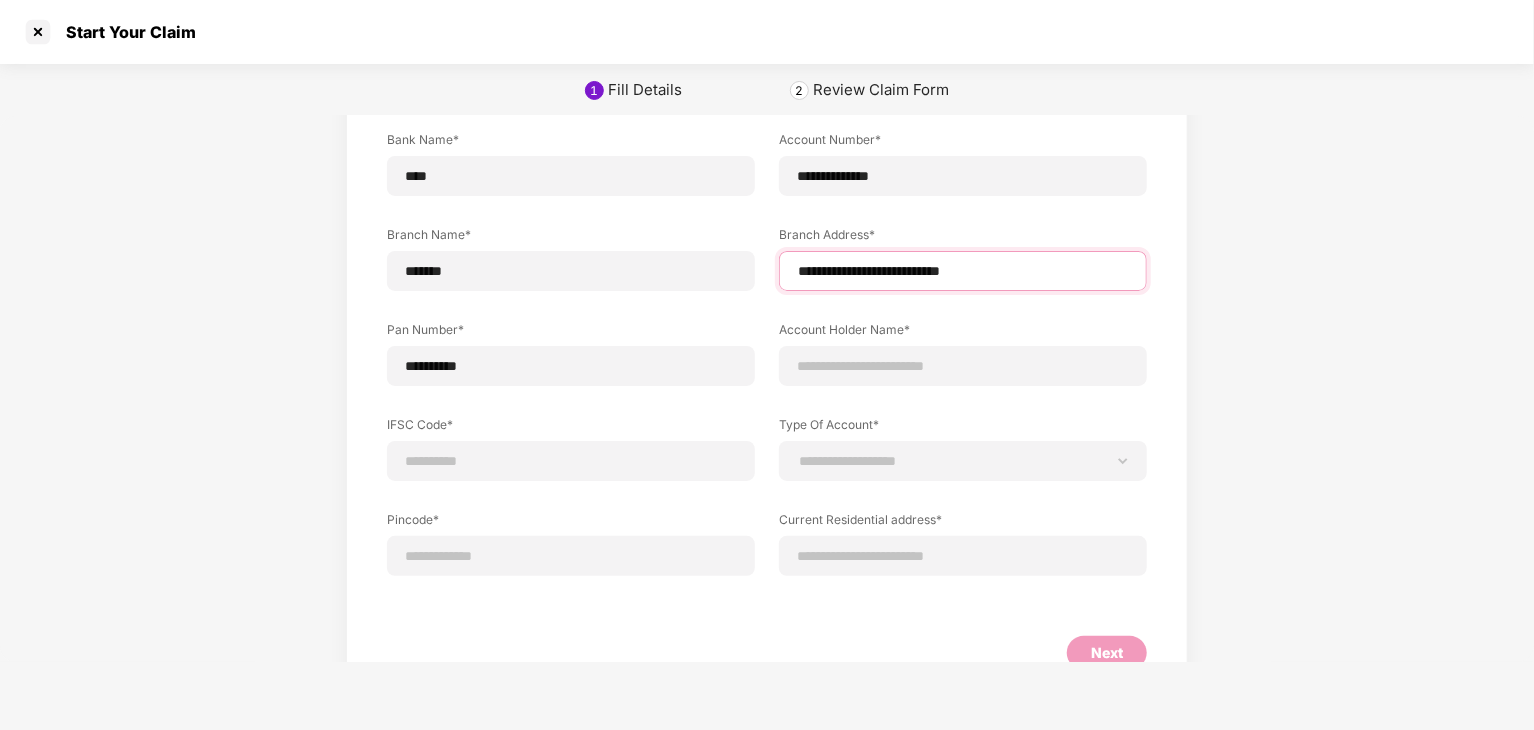 click on "**********" at bounding box center (963, 271) 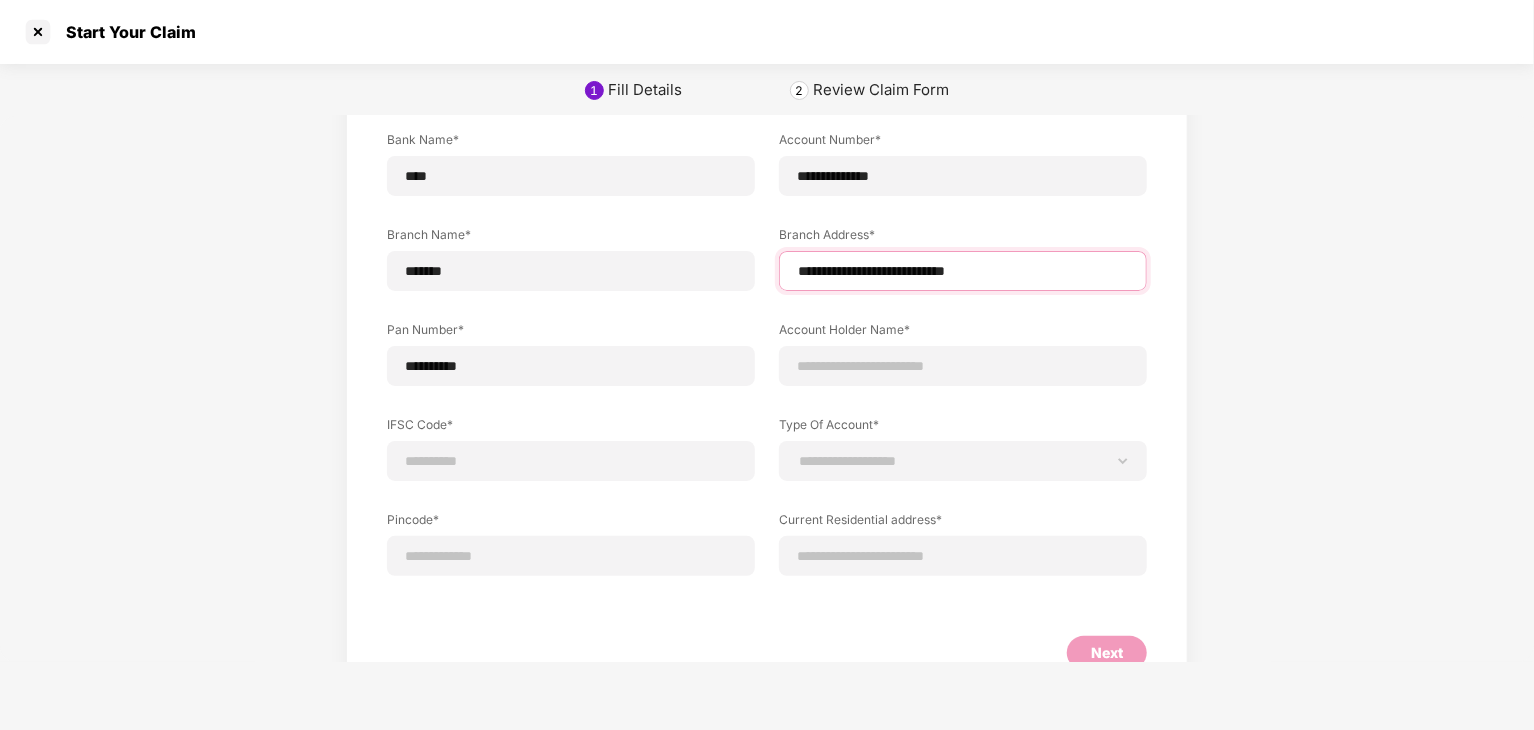 type on "**********" 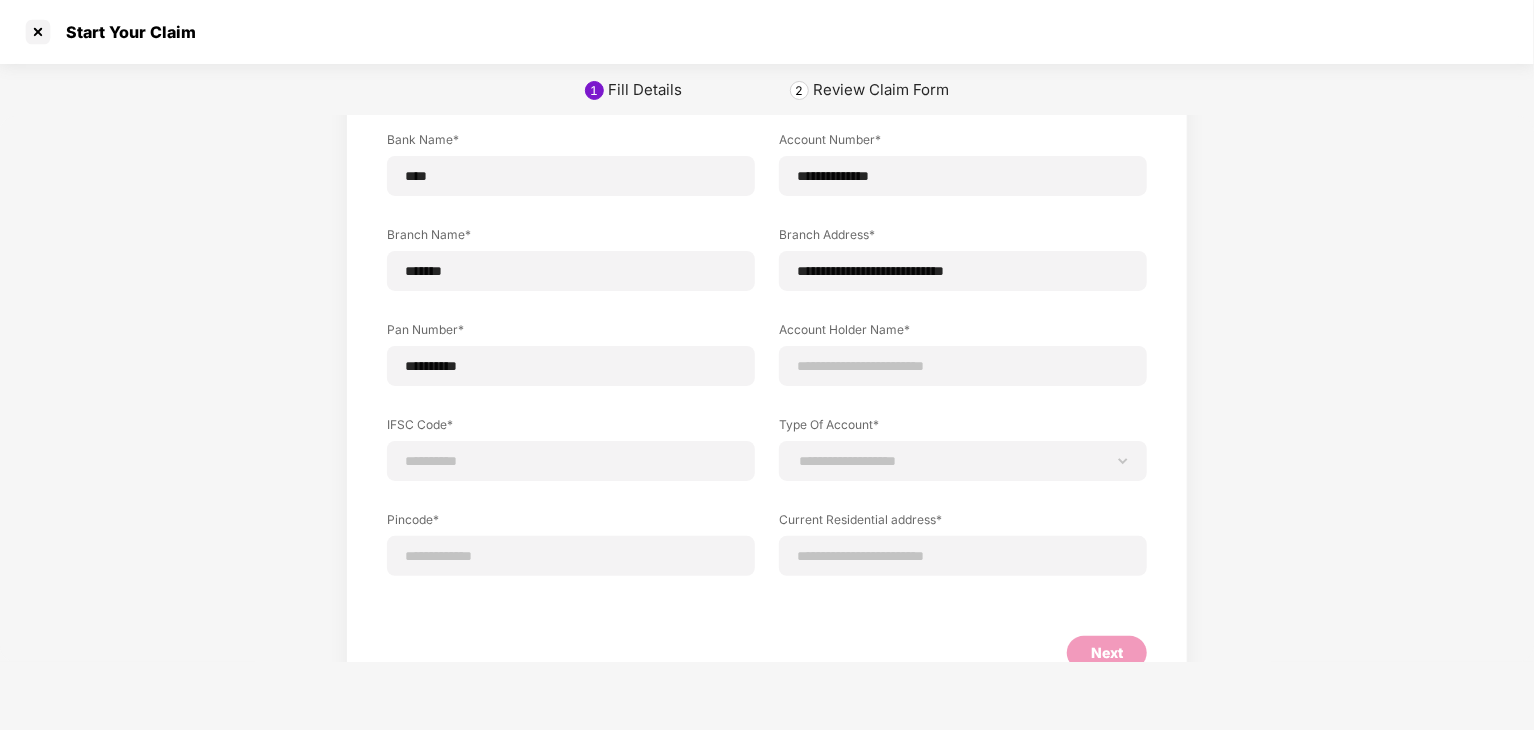click on "**********" at bounding box center [767, 368] 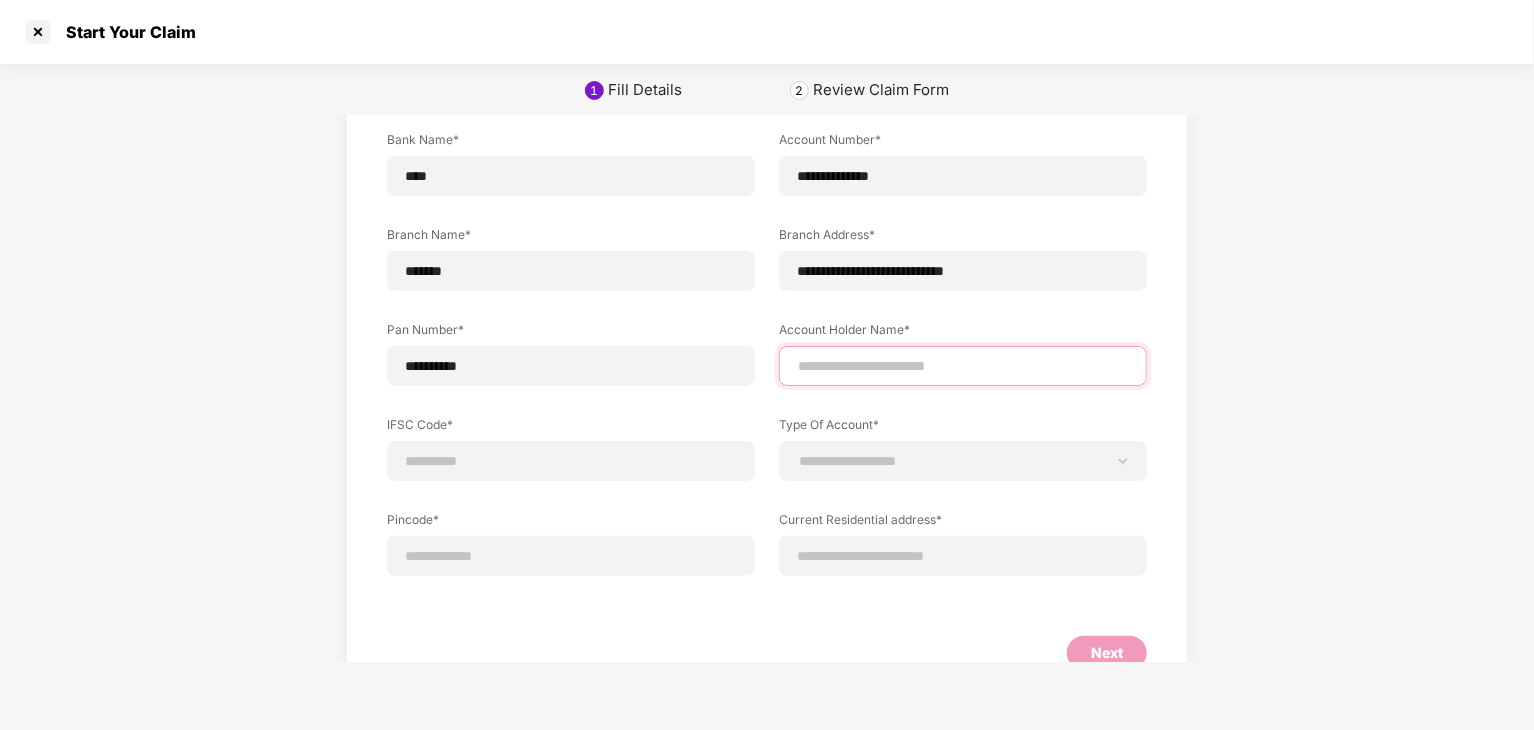 click at bounding box center (963, 366) 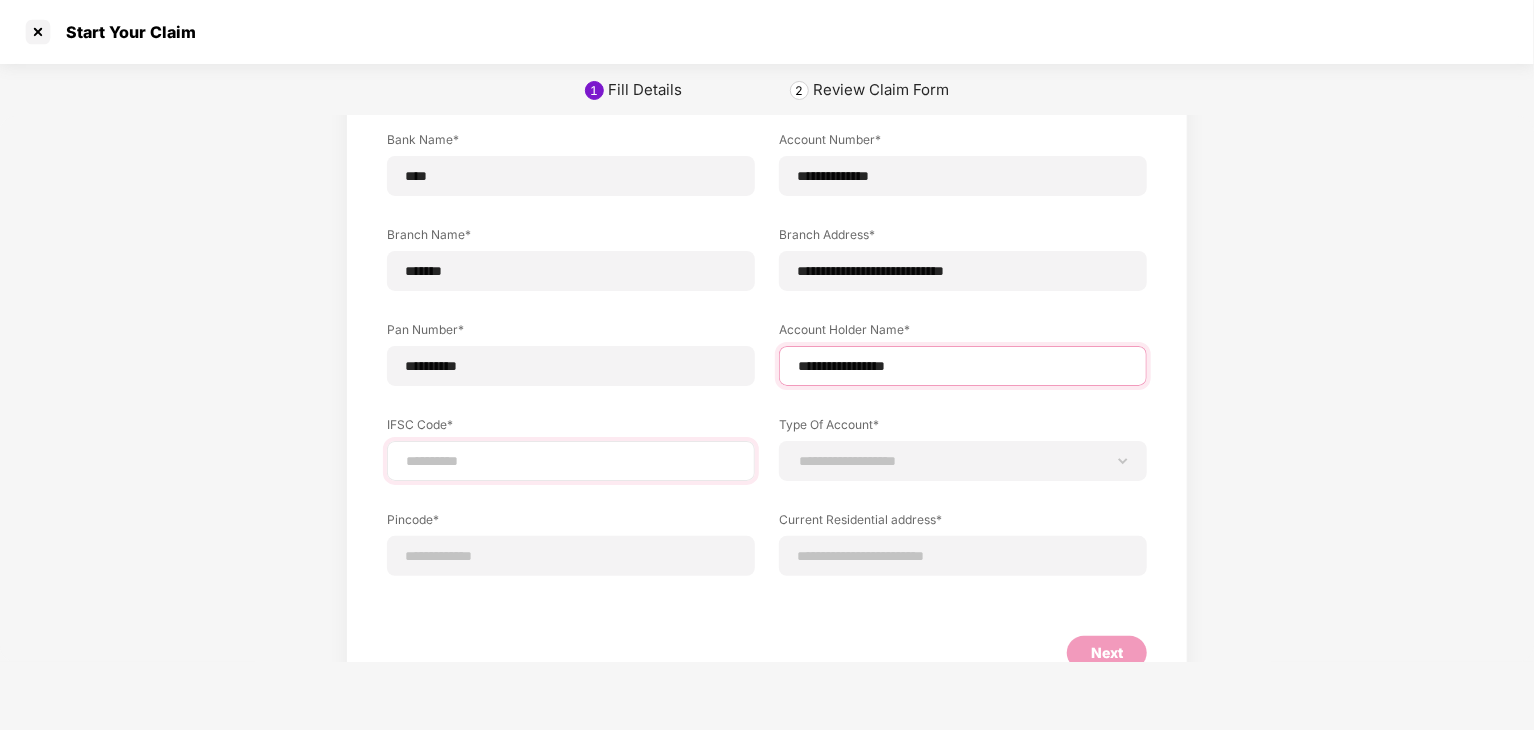 type on "**********" 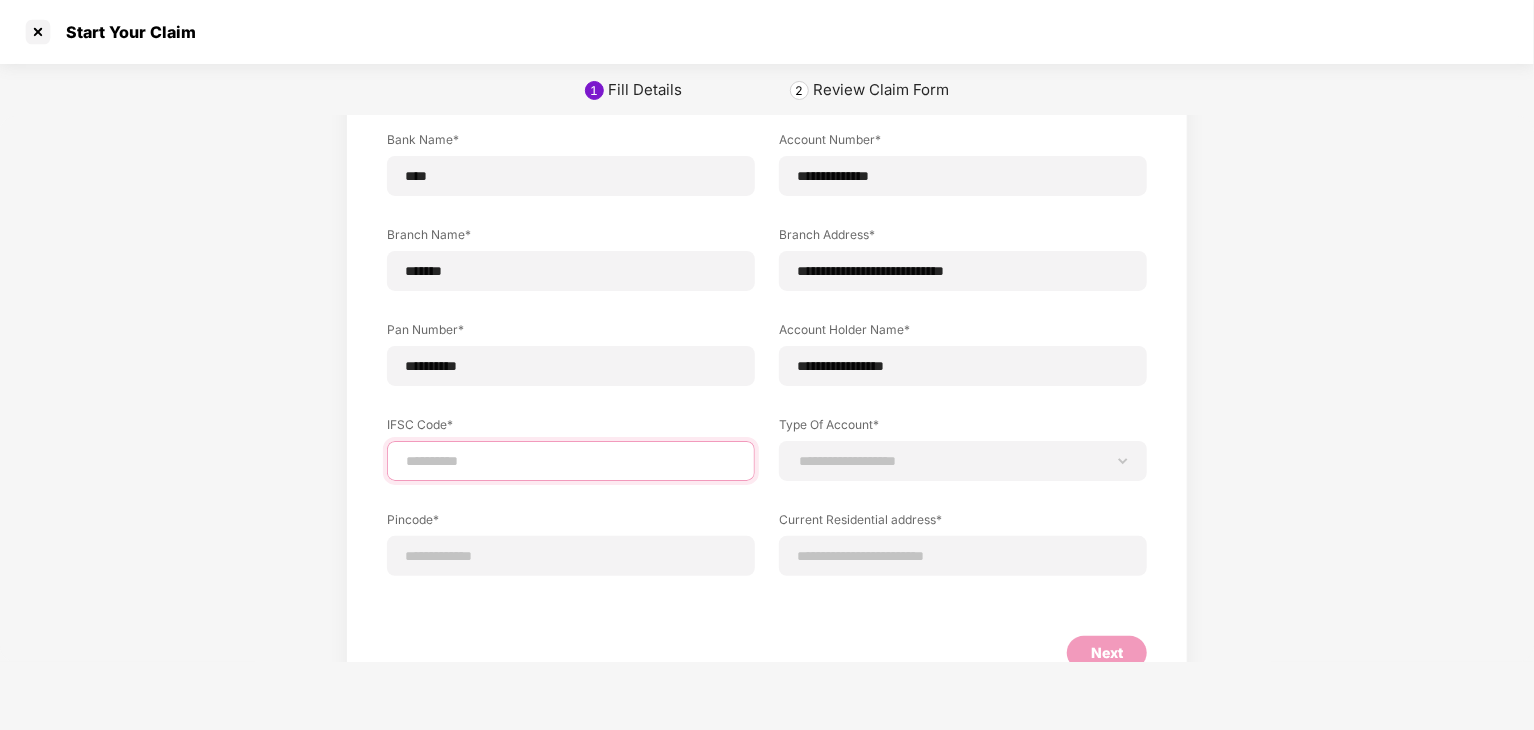 click at bounding box center [571, 461] 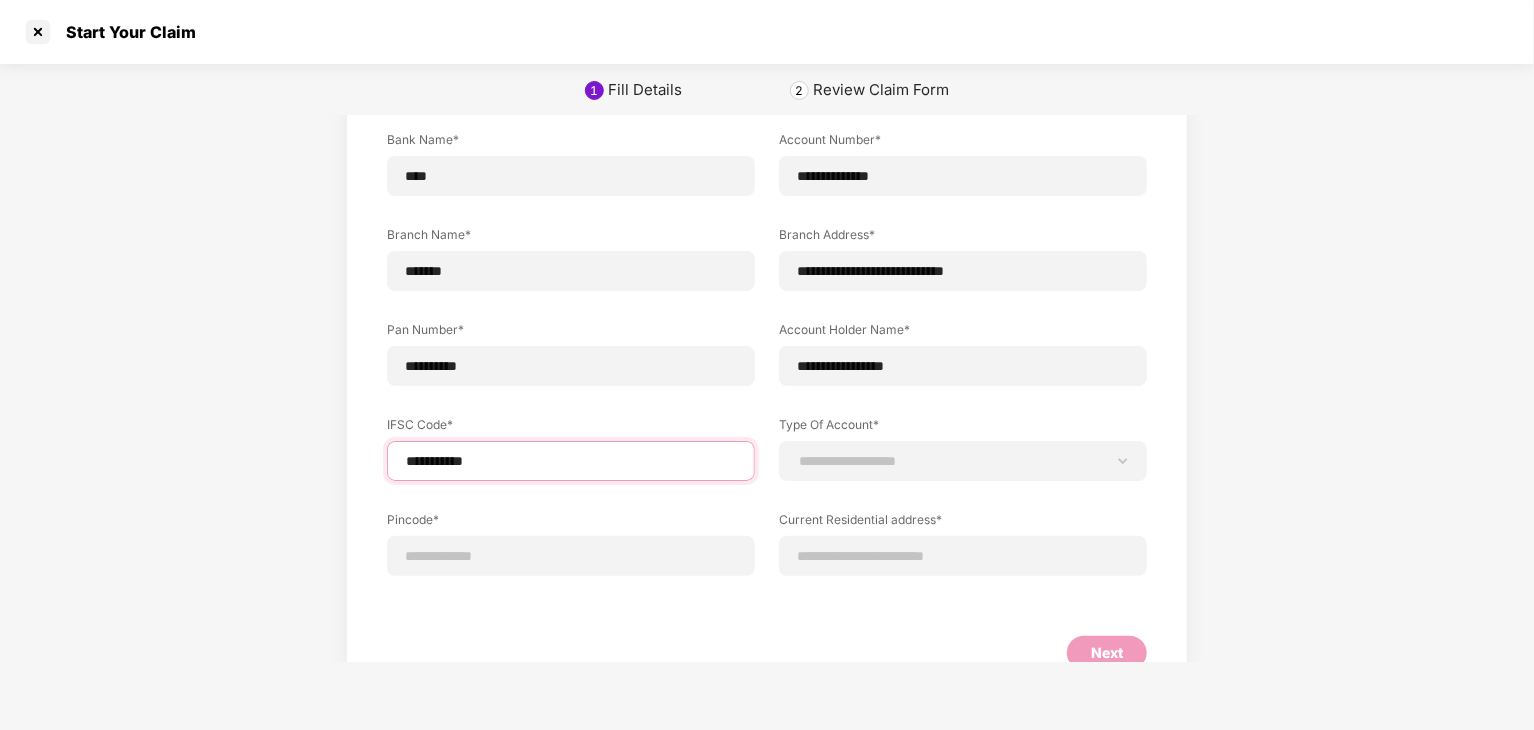 type on "**********" 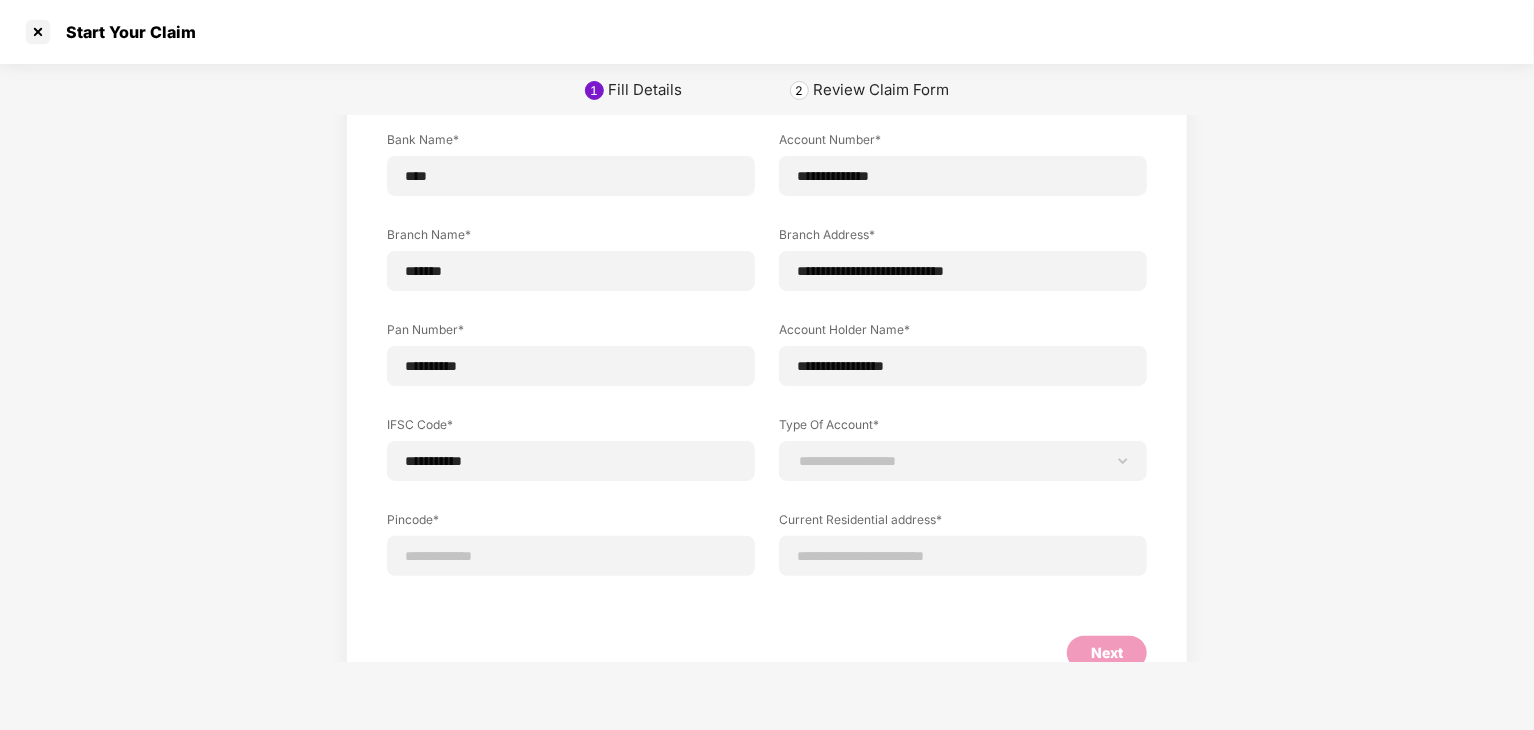 click on "**********" at bounding box center [767, 368] 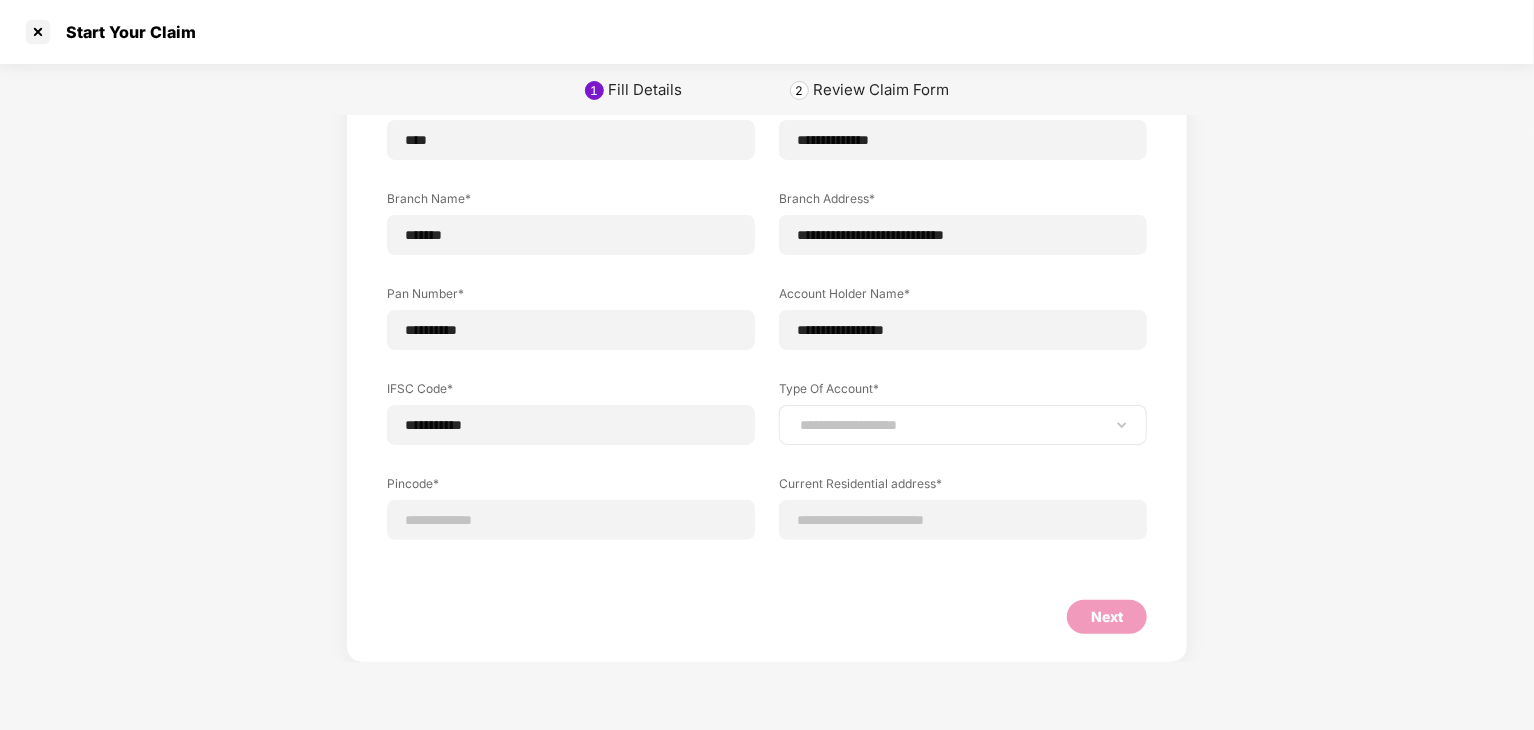click on "**********" at bounding box center (963, 425) 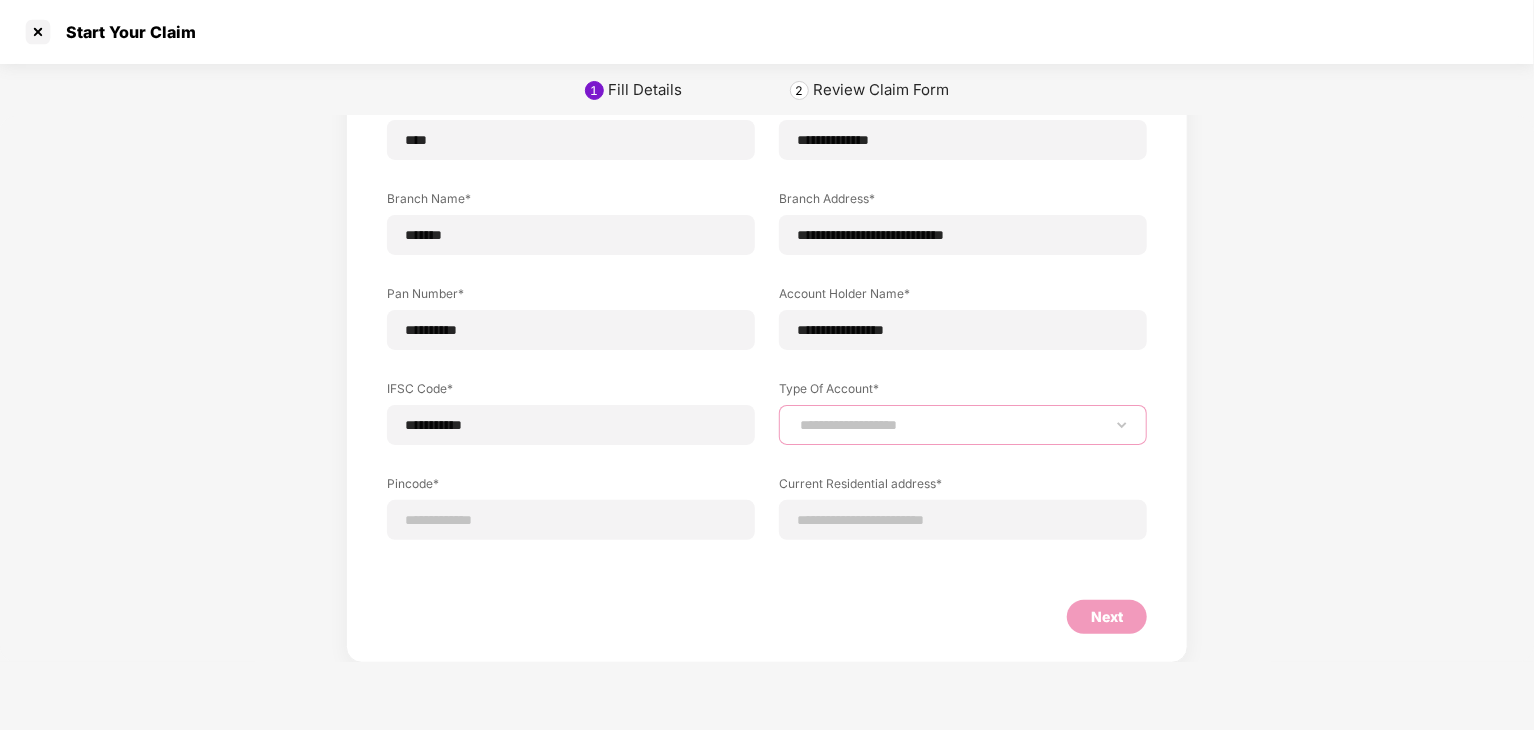 click on "**********" at bounding box center [963, 425] 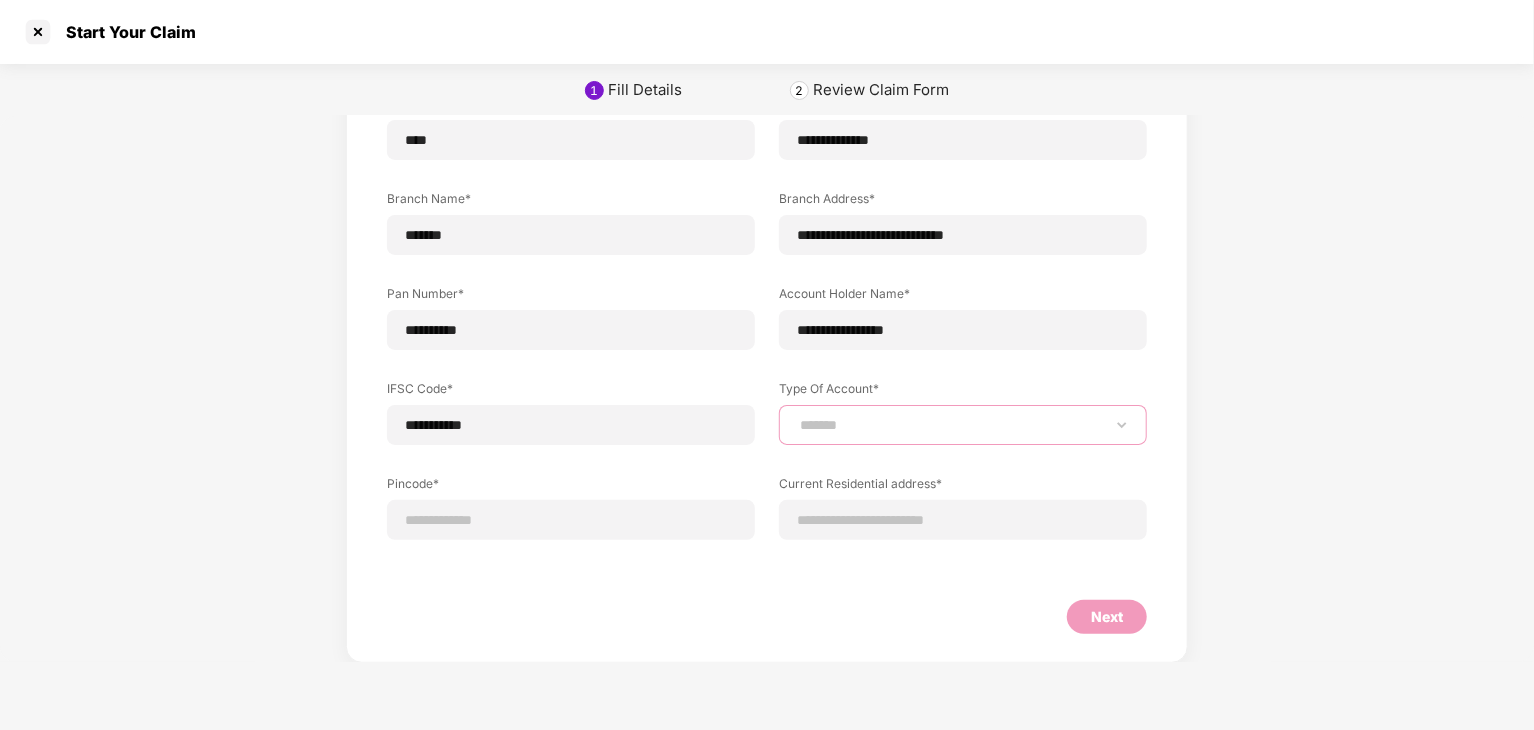 click on "**********" at bounding box center (963, 425) 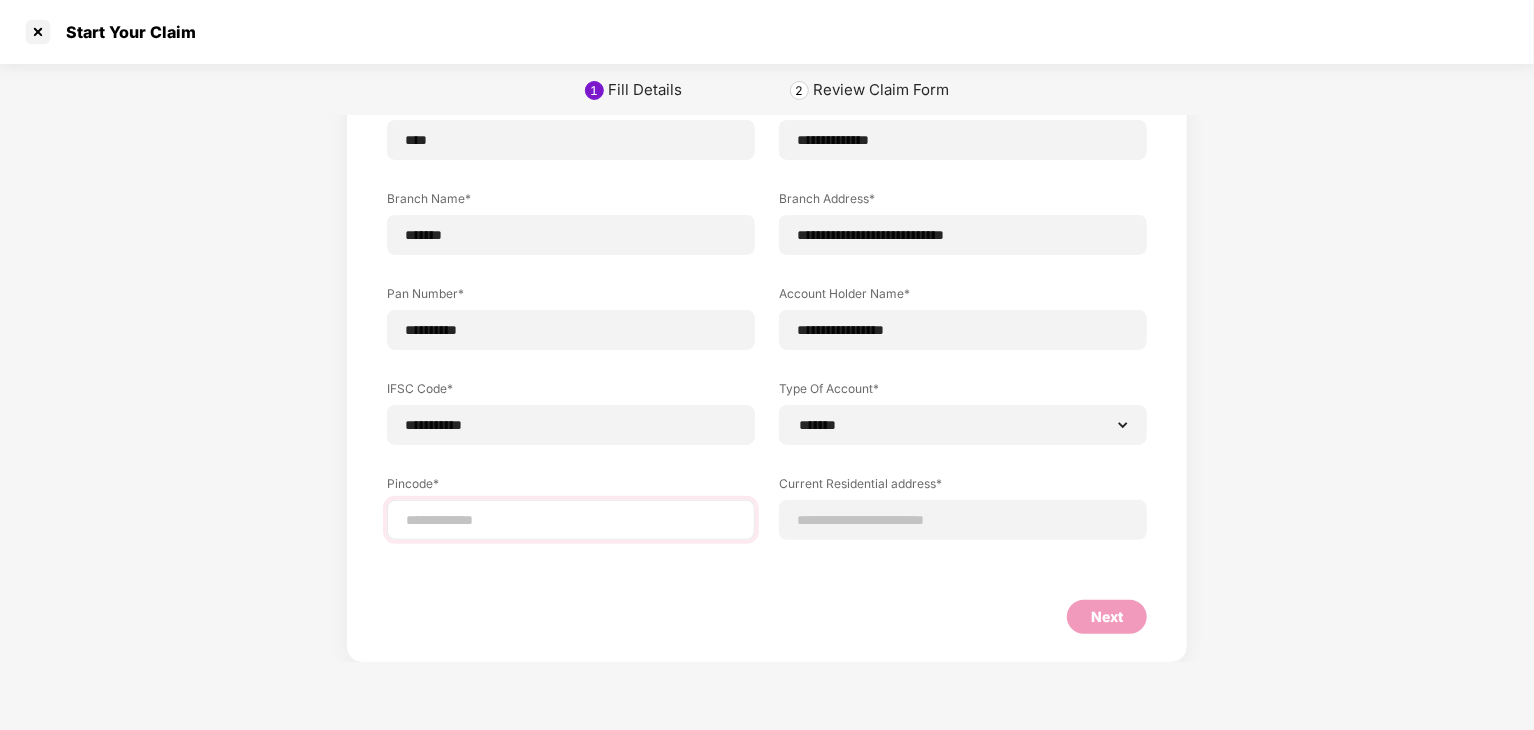 click at bounding box center (571, 520) 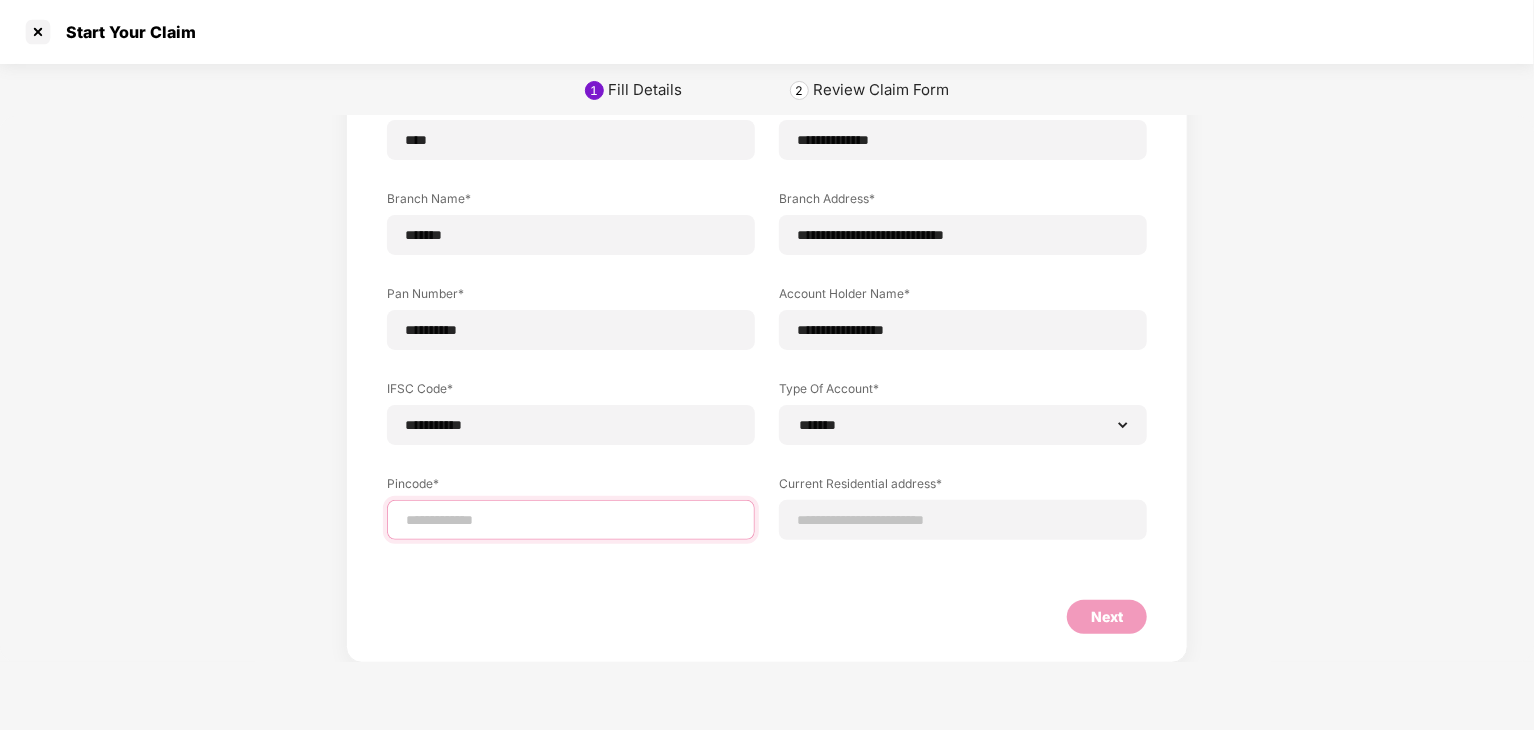 click at bounding box center (571, 520) 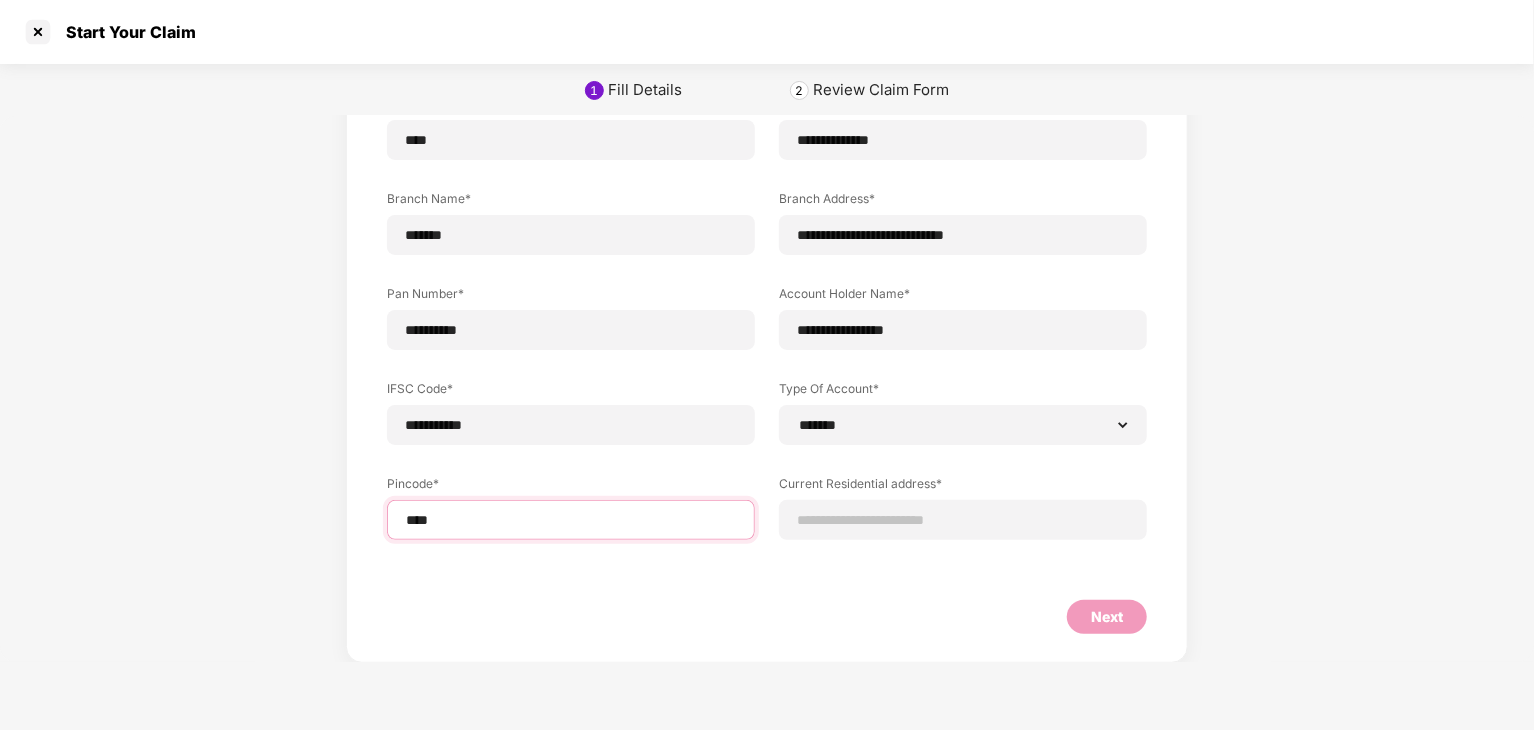 type on "*****" 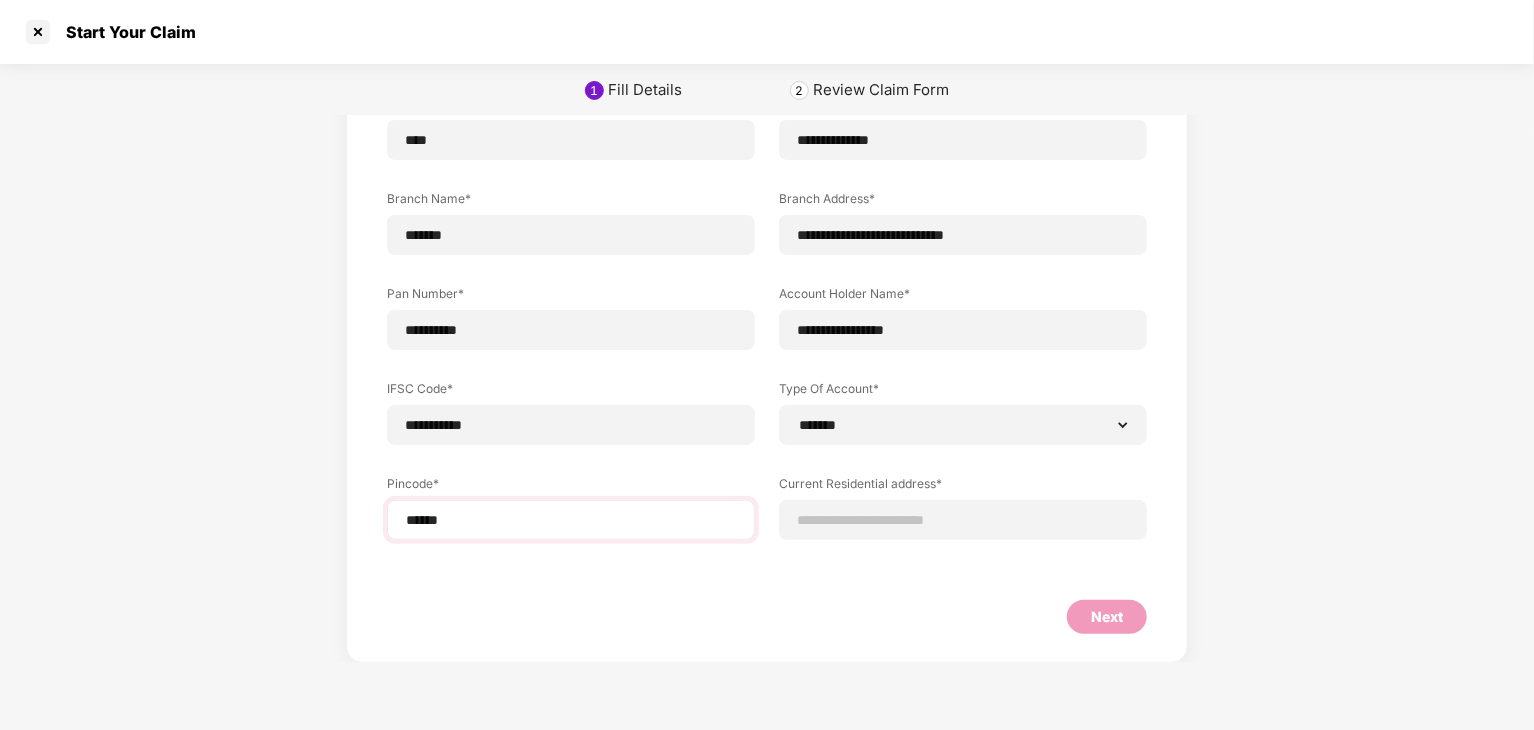select on "*******" 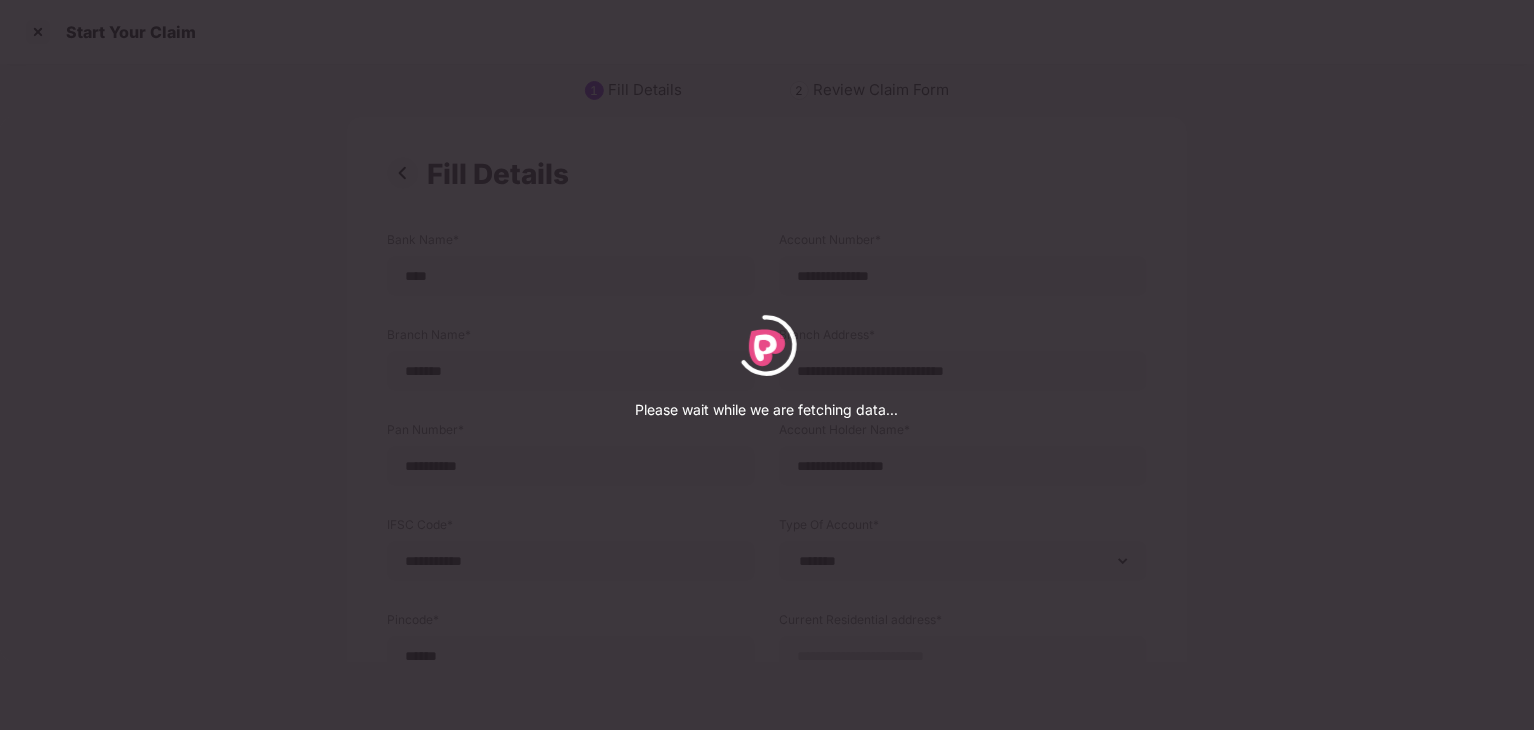 select on "*******" 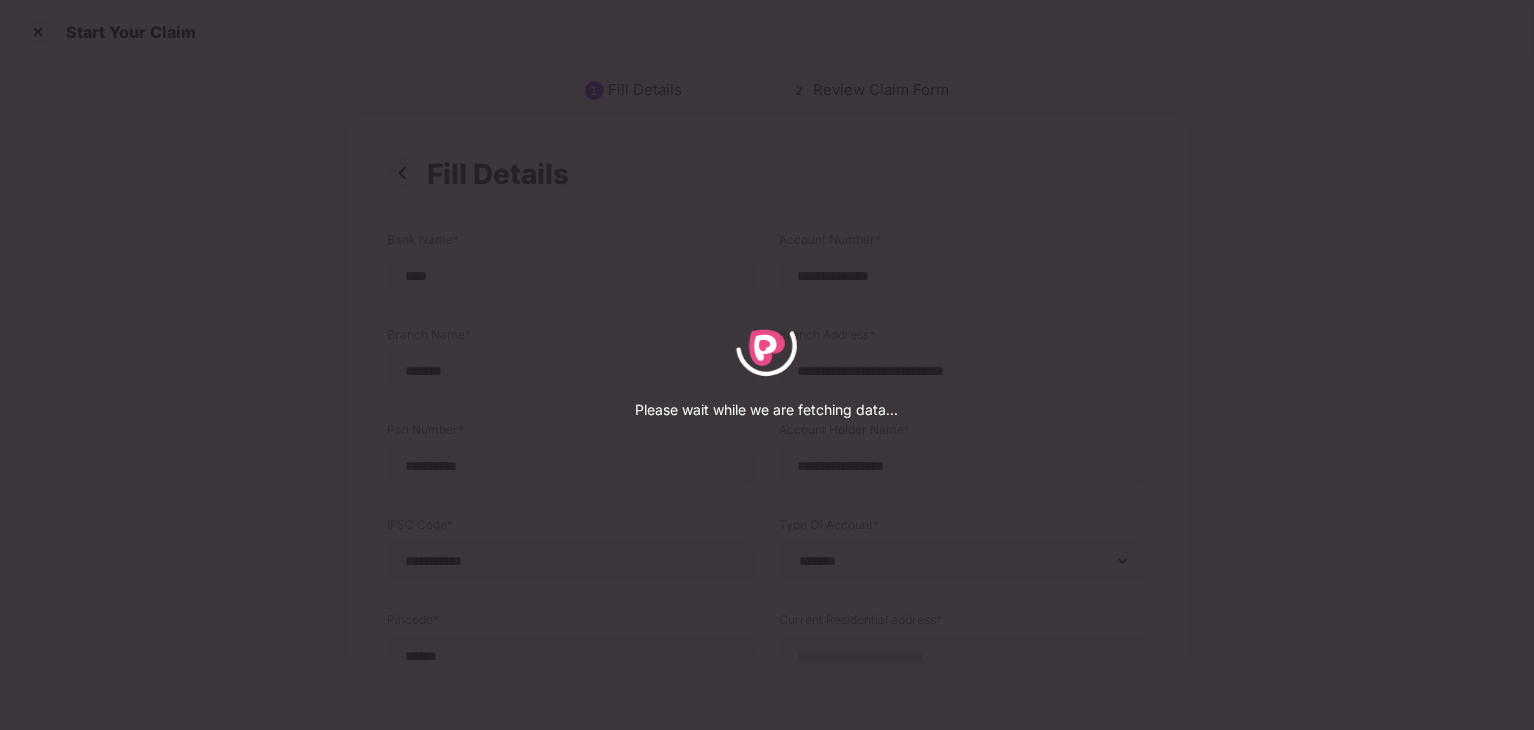scroll, scrollTop: 48, scrollLeft: 0, axis: vertical 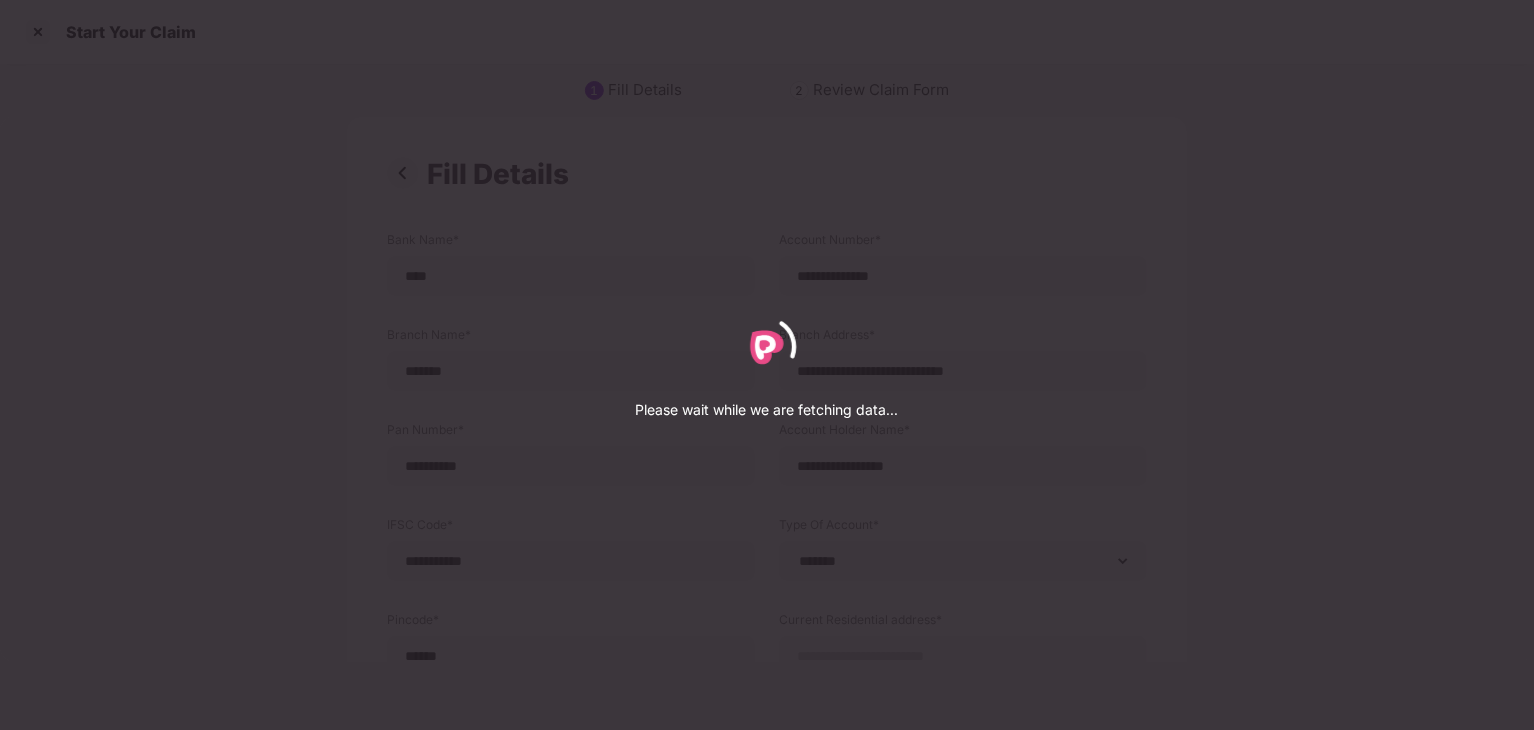 select on "*******" 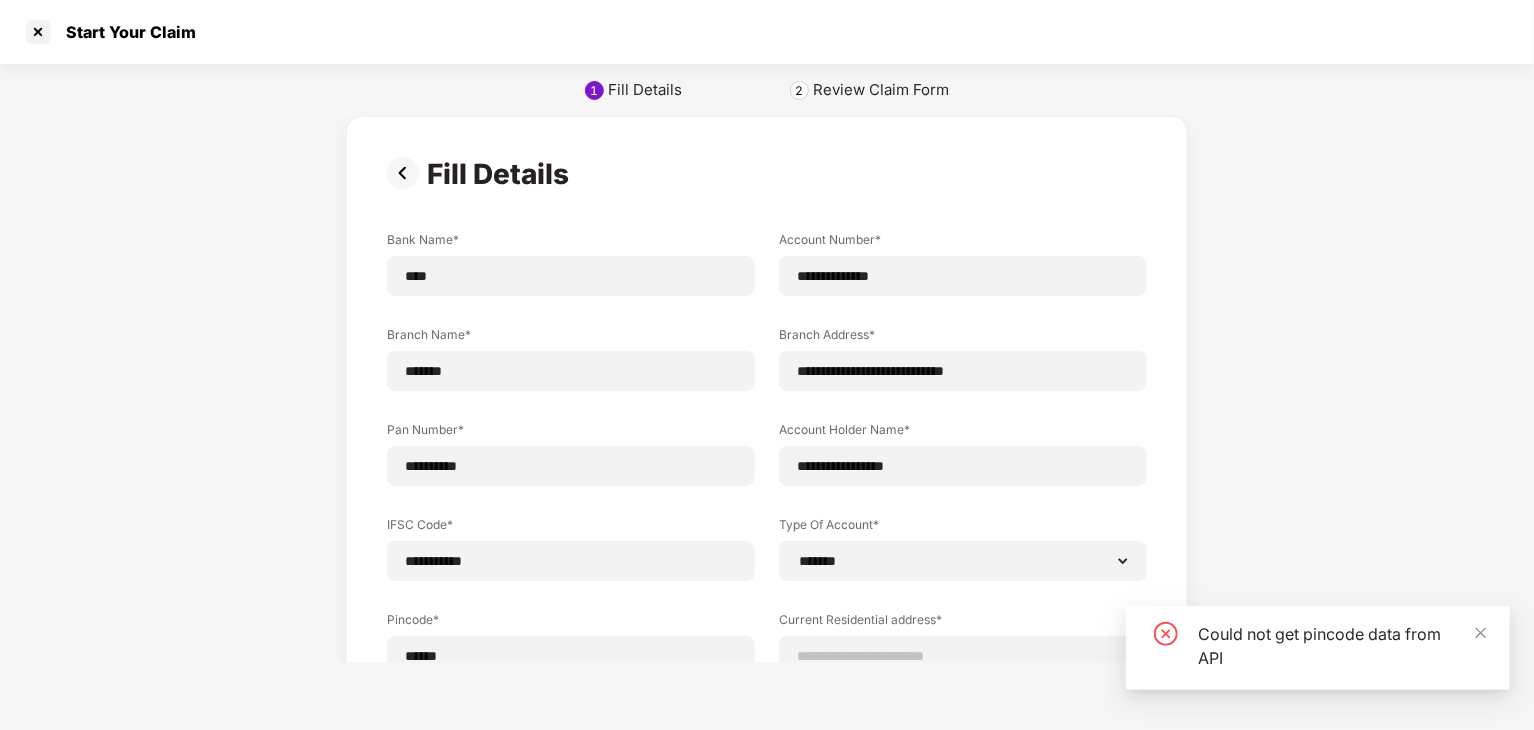 scroll, scrollTop: 136, scrollLeft: 0, axis: vertical 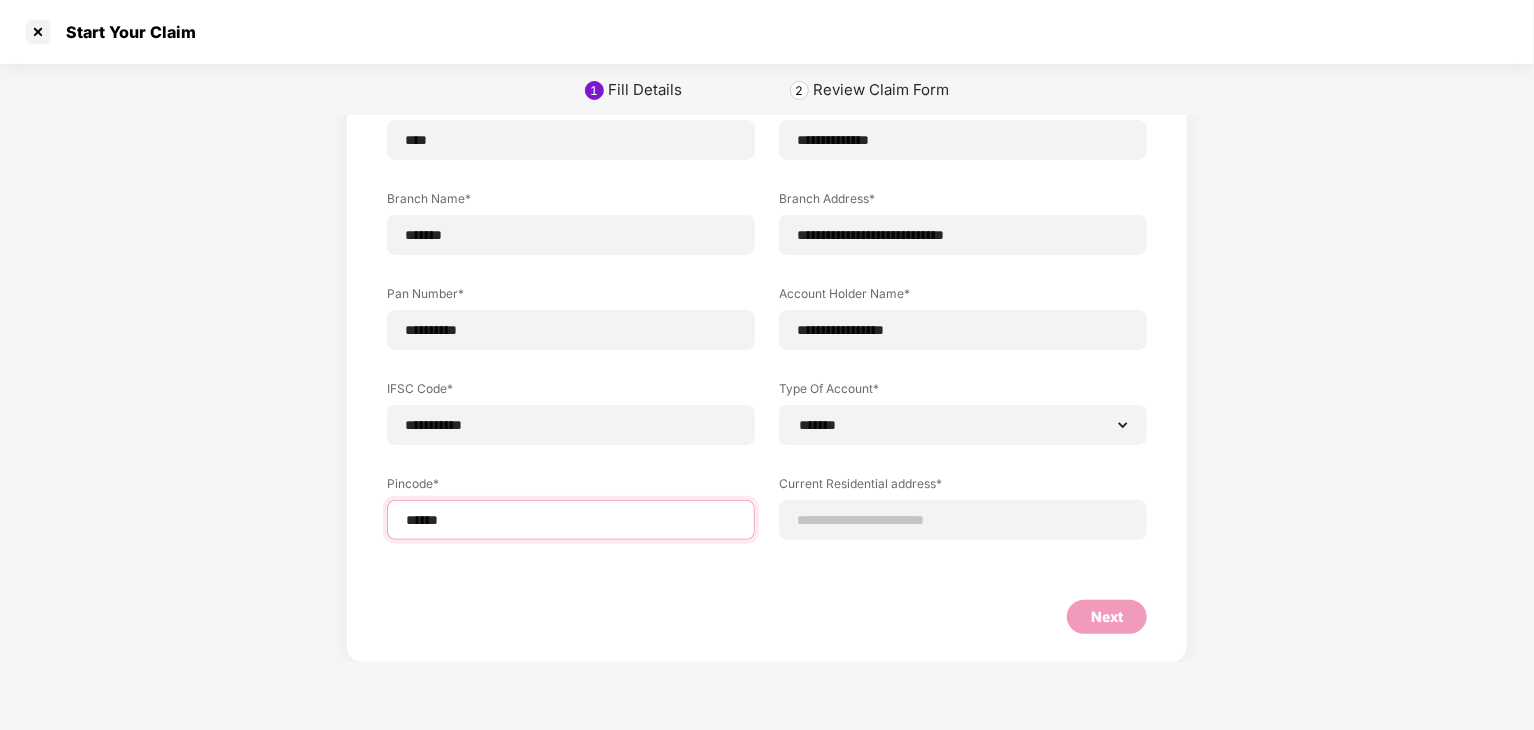click on "******" at bounding box center [571, 520] 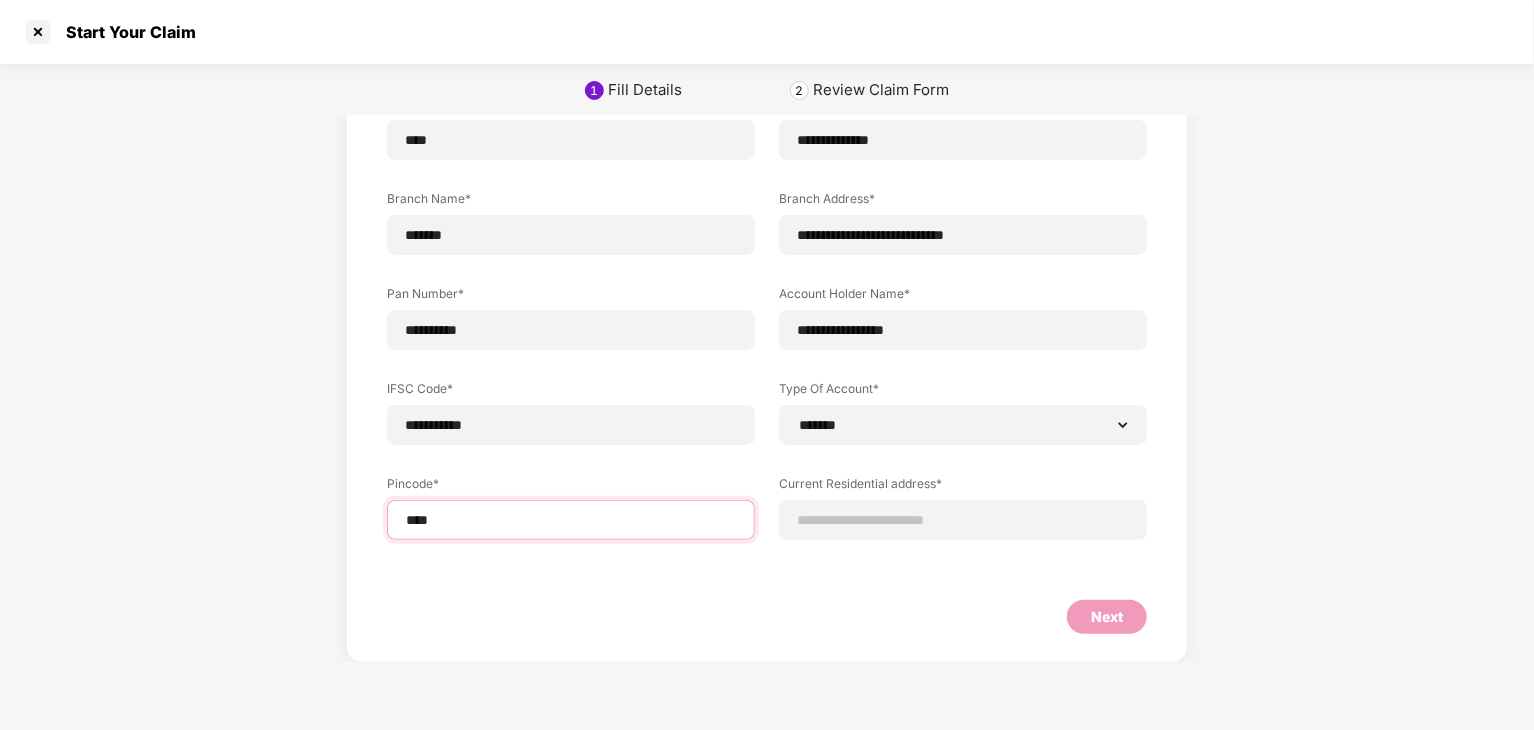type on "*****" 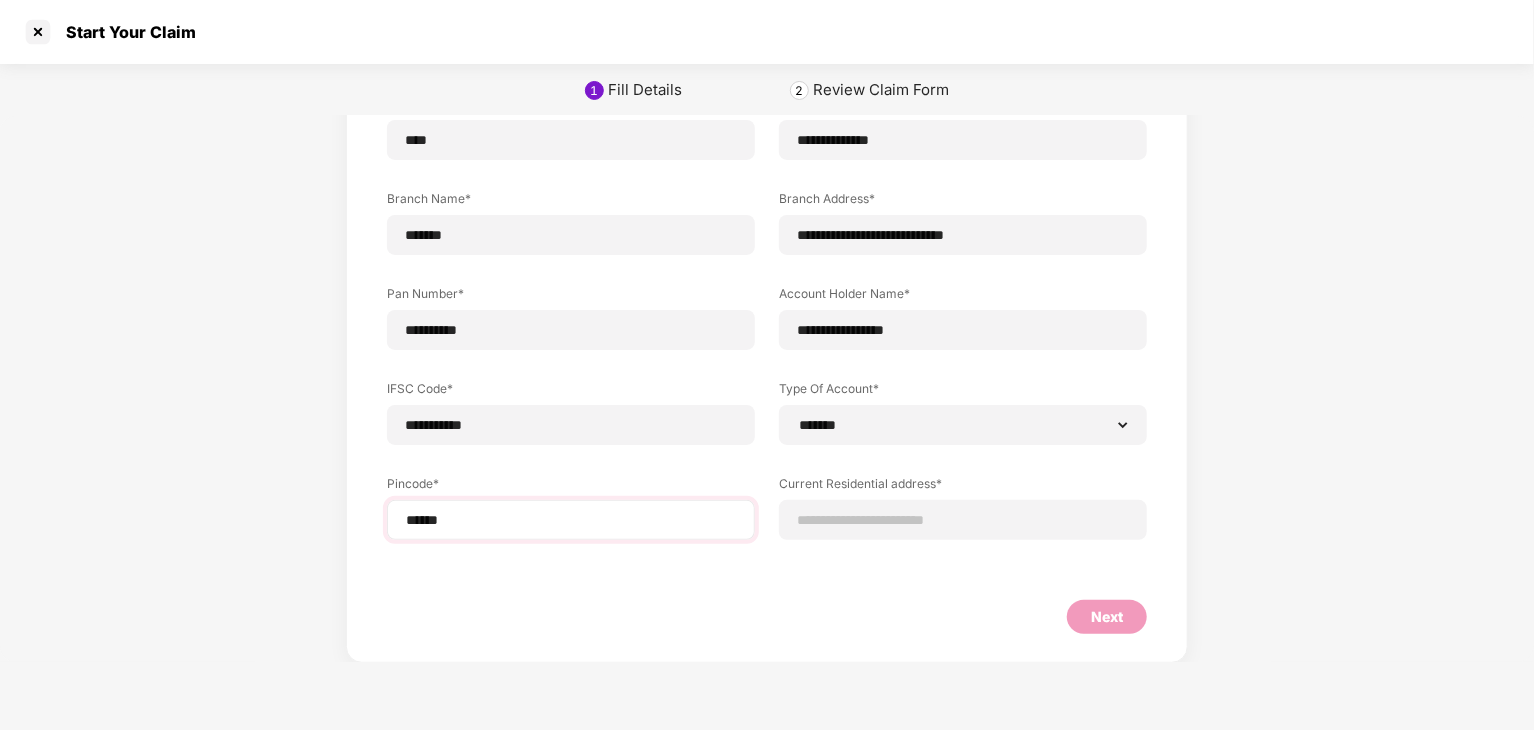 select on "*******" 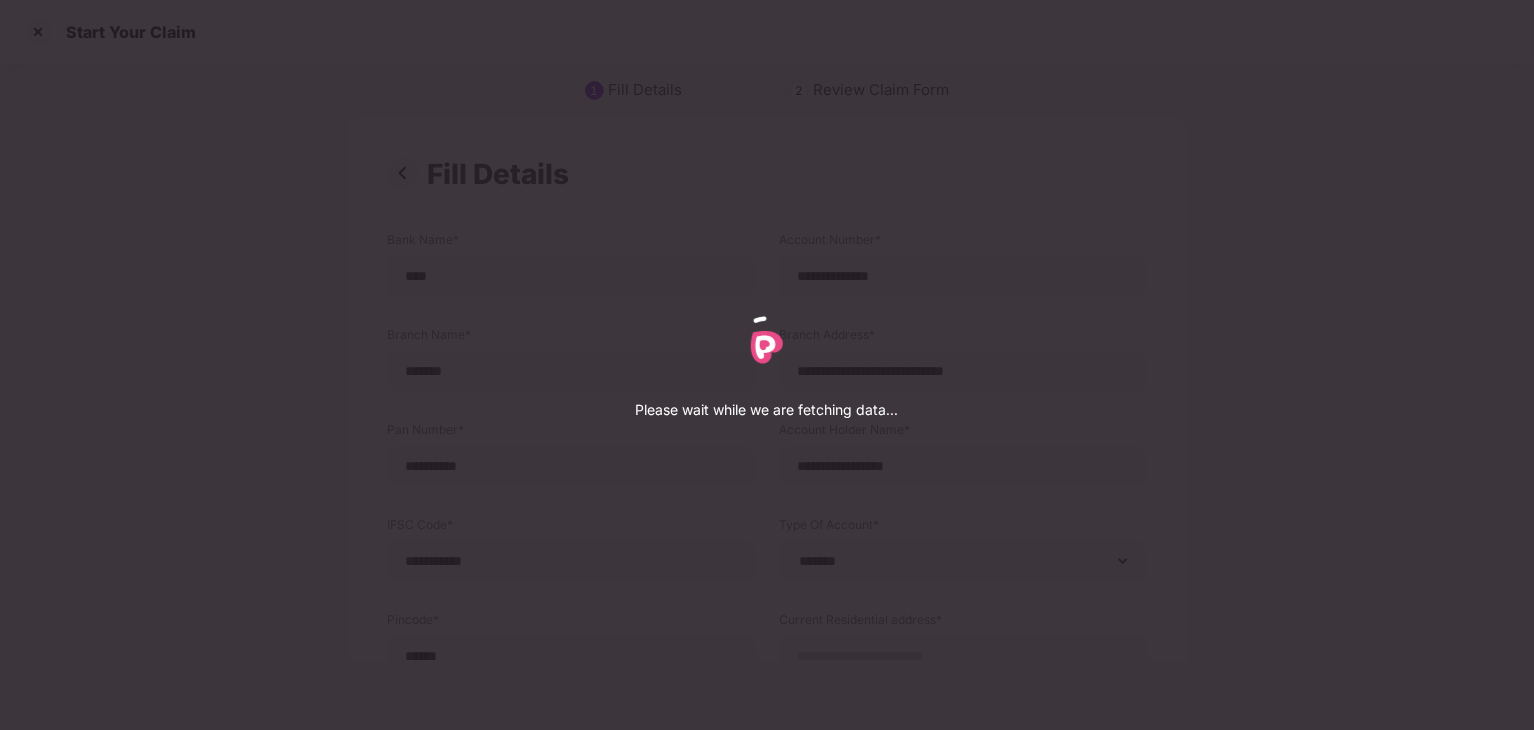 select on "*******" 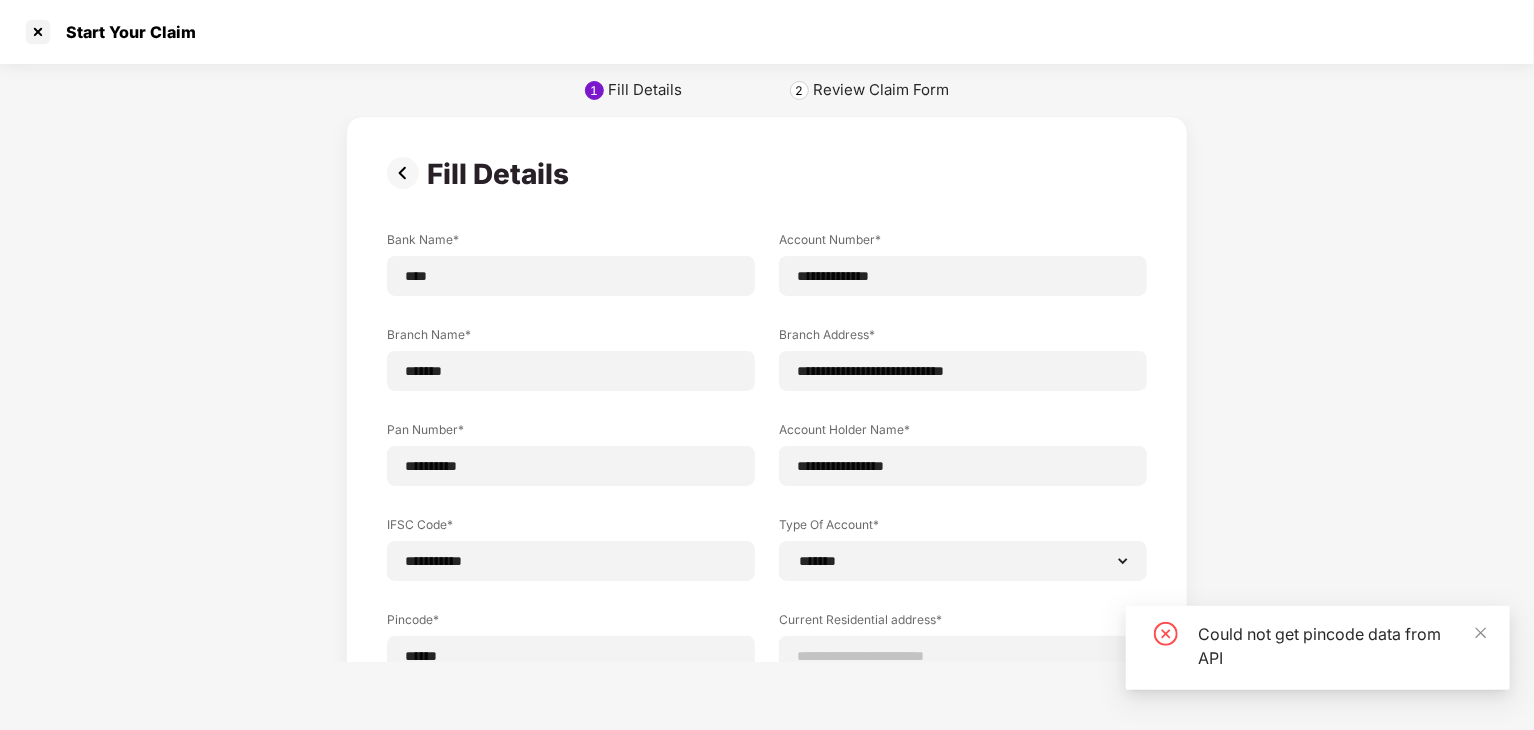 scroll, scrollTop: 136, scrollLeft: 0, axis: vertical 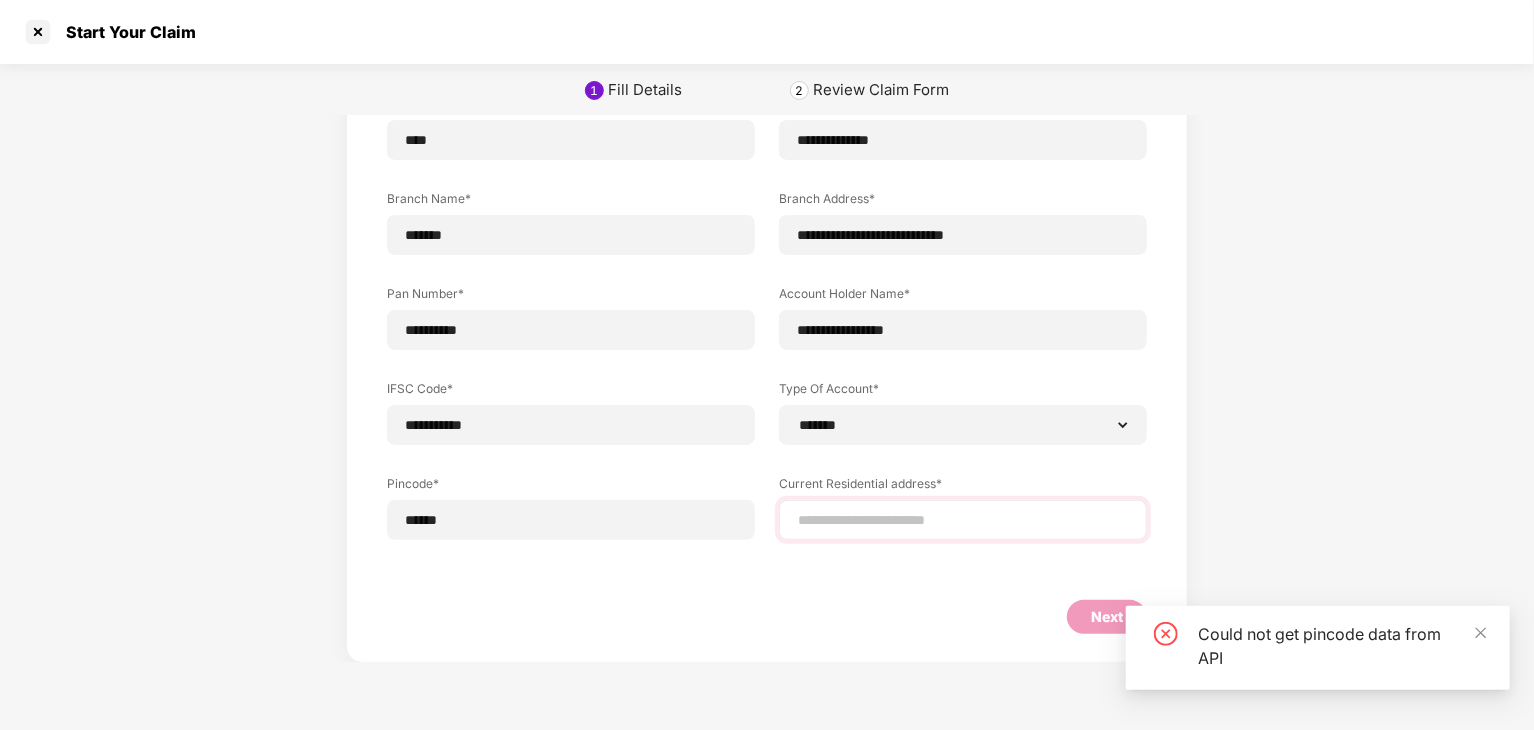 click at bounding box center (963, 520) 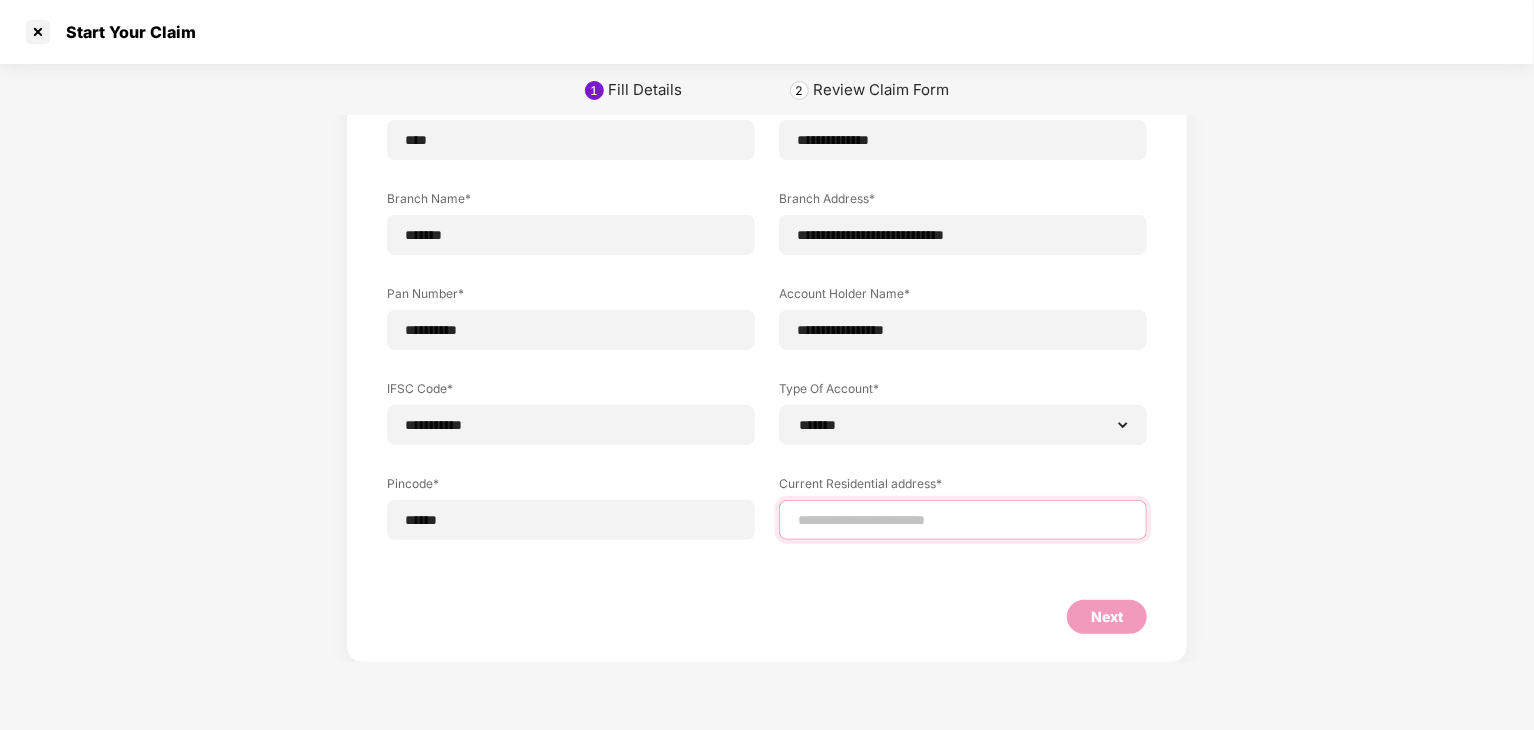 click at bounding box center (963, 520) 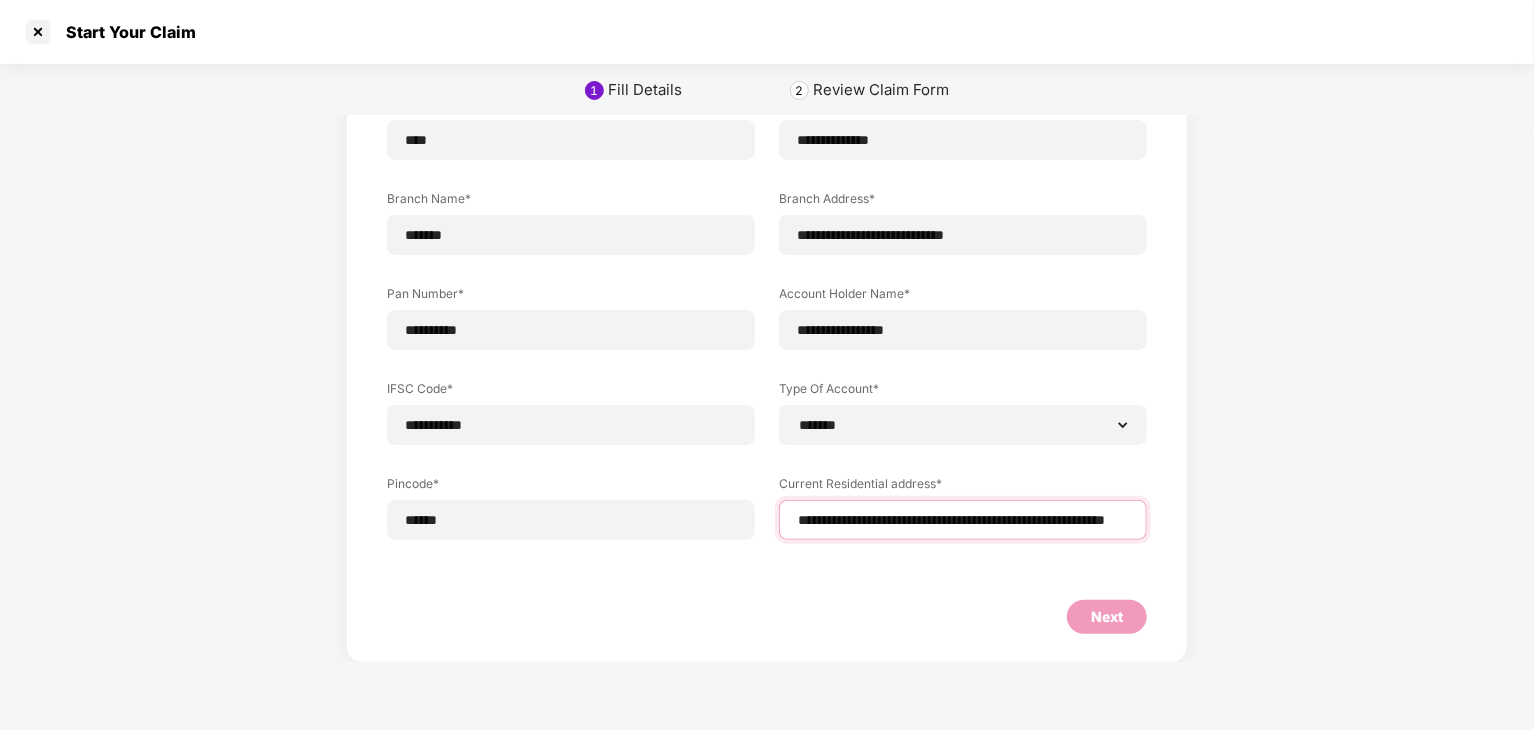 scroll, scrollTop: 0, scrollLeft: 96, axis: horizontal 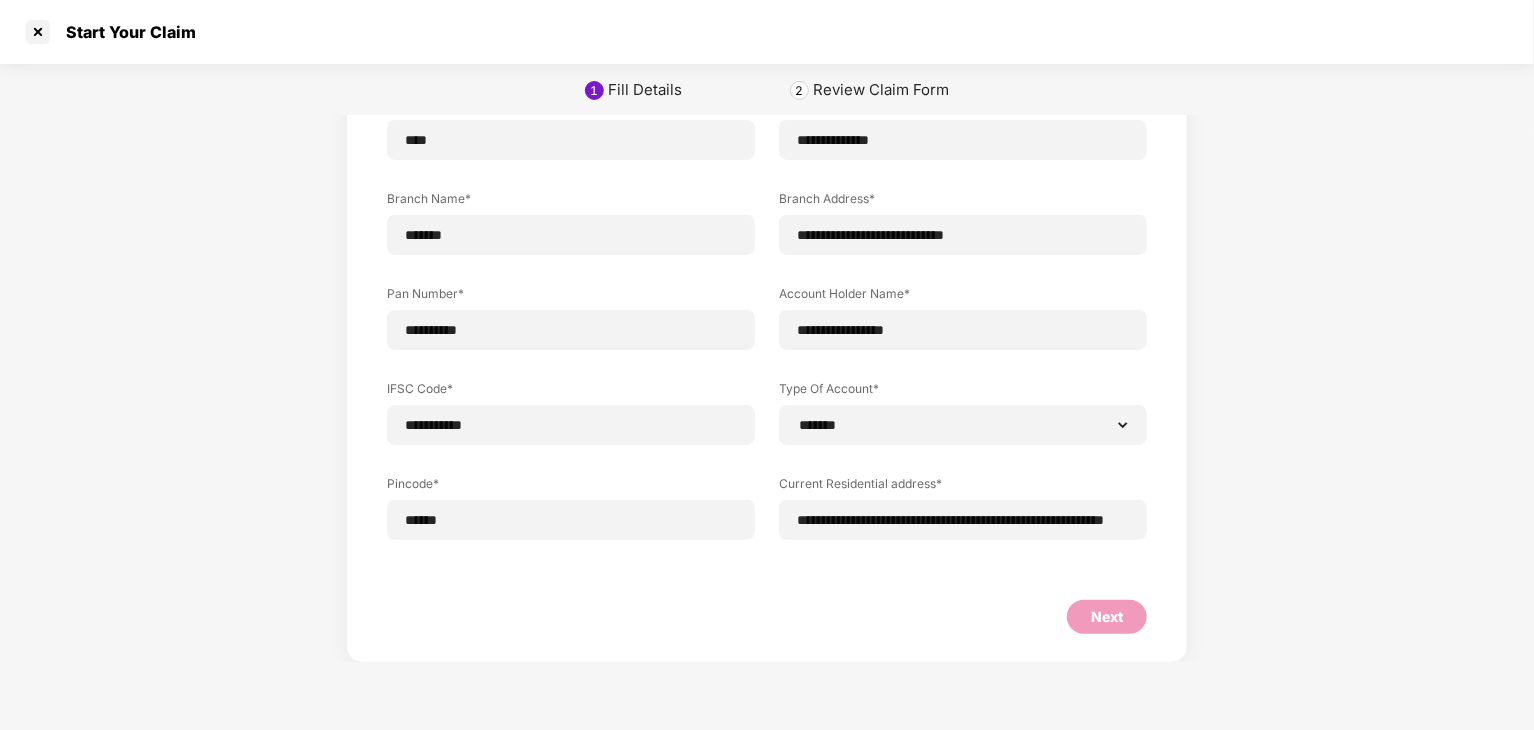 click on "**********" at bounding box center [767, 378] 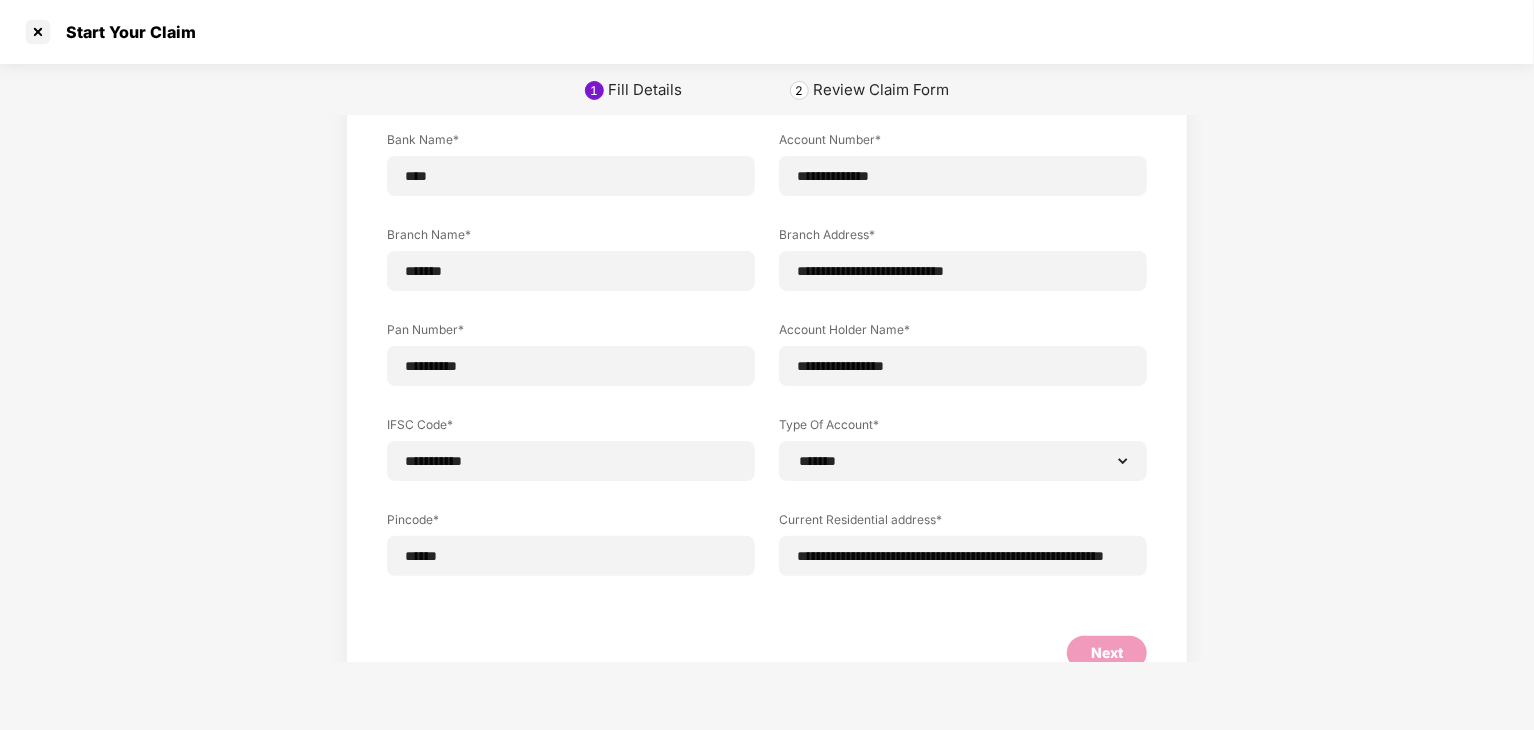 scroll, scrollTop: 0, scrollLeft: 0, axis: both 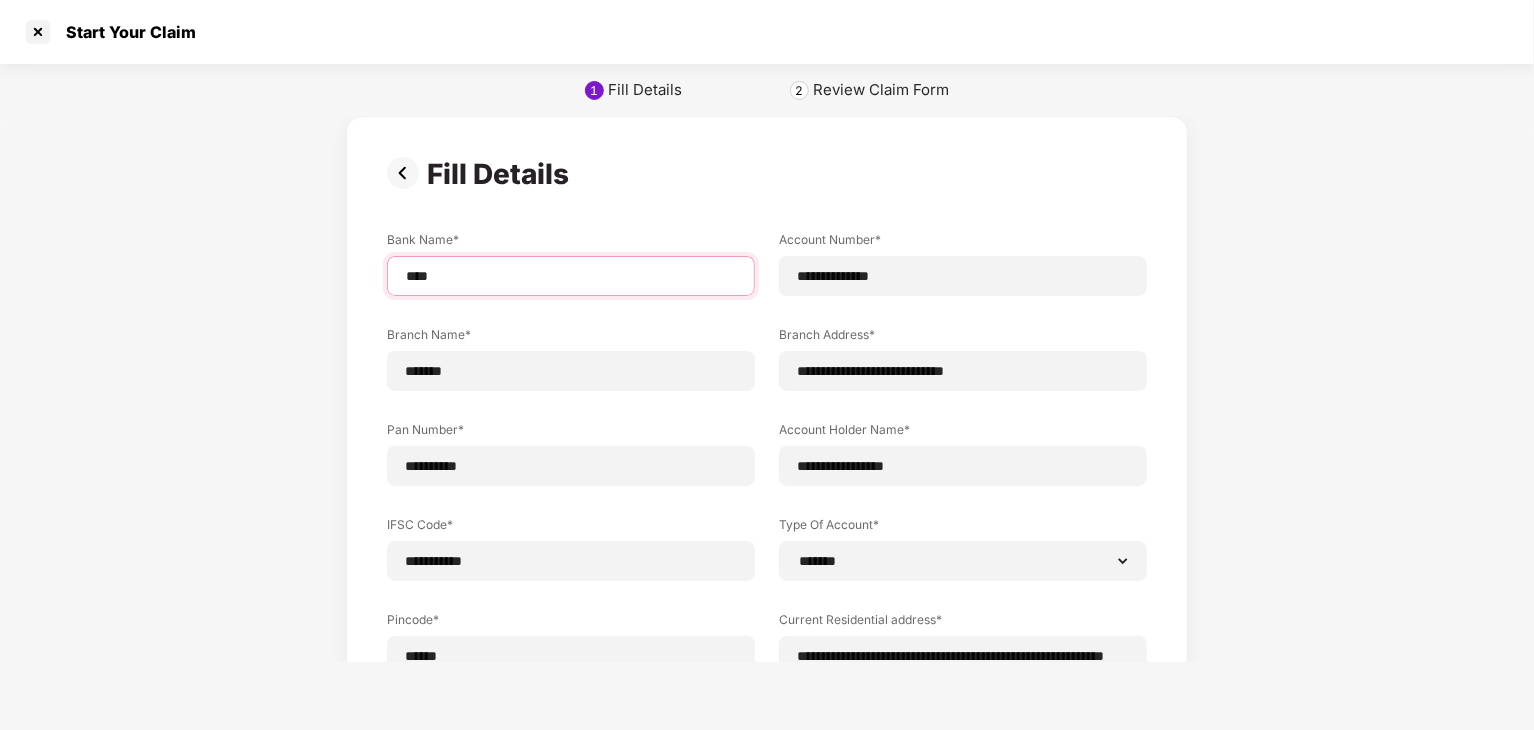 click on "****" at bounding box center [571, 276] 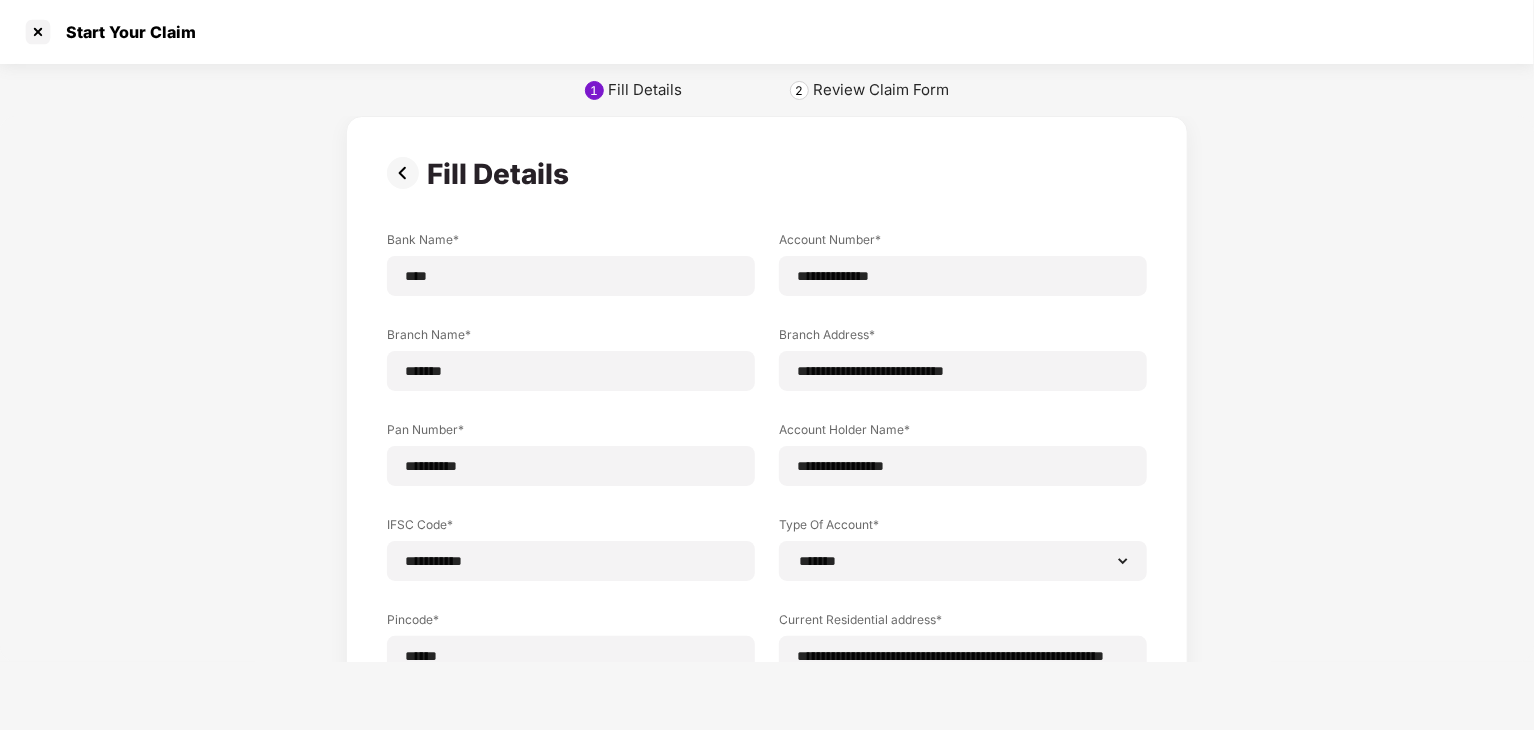 click on "Fill Details" at bounding box center [767, 174] 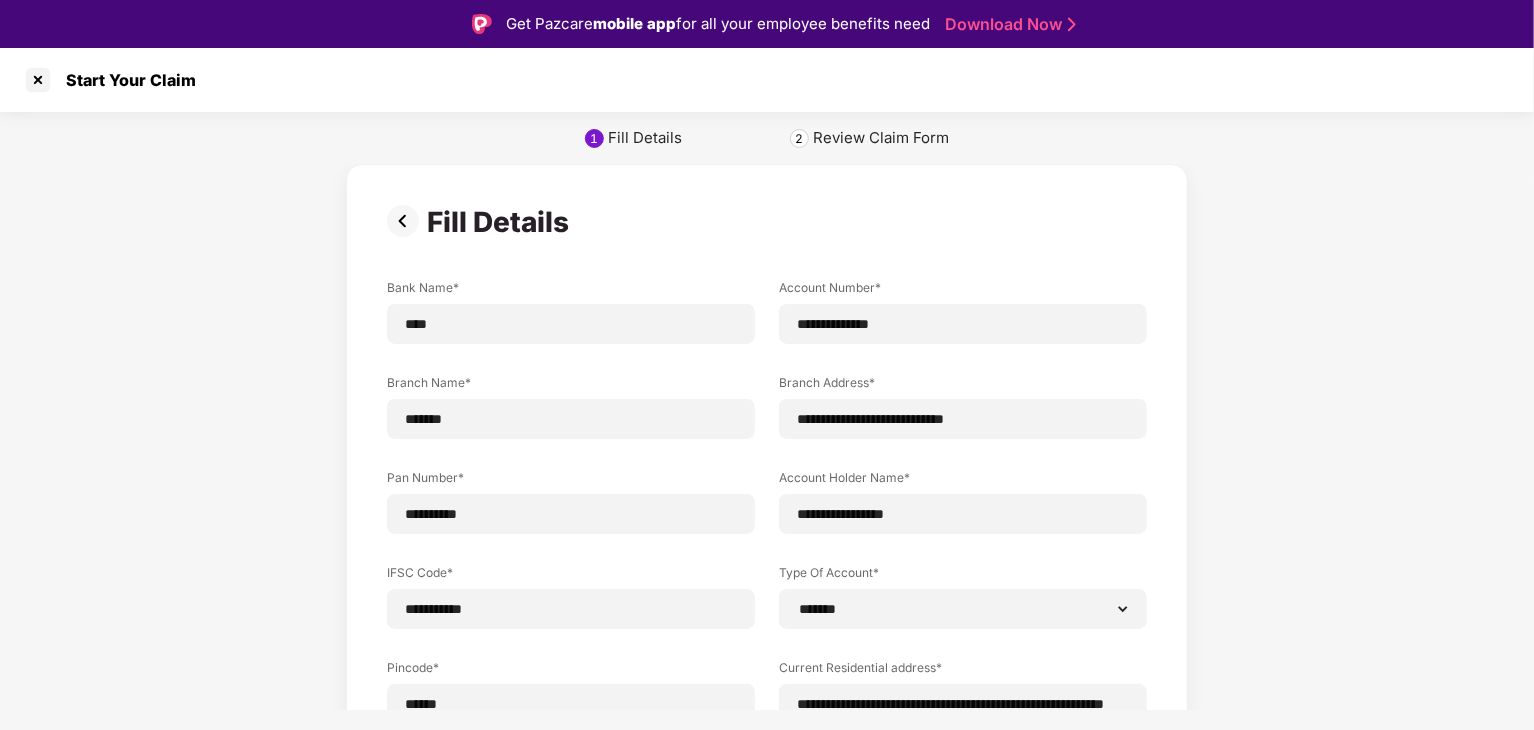 scroll, scrollTop: 136, scrollLeft: 0, axis: vertical 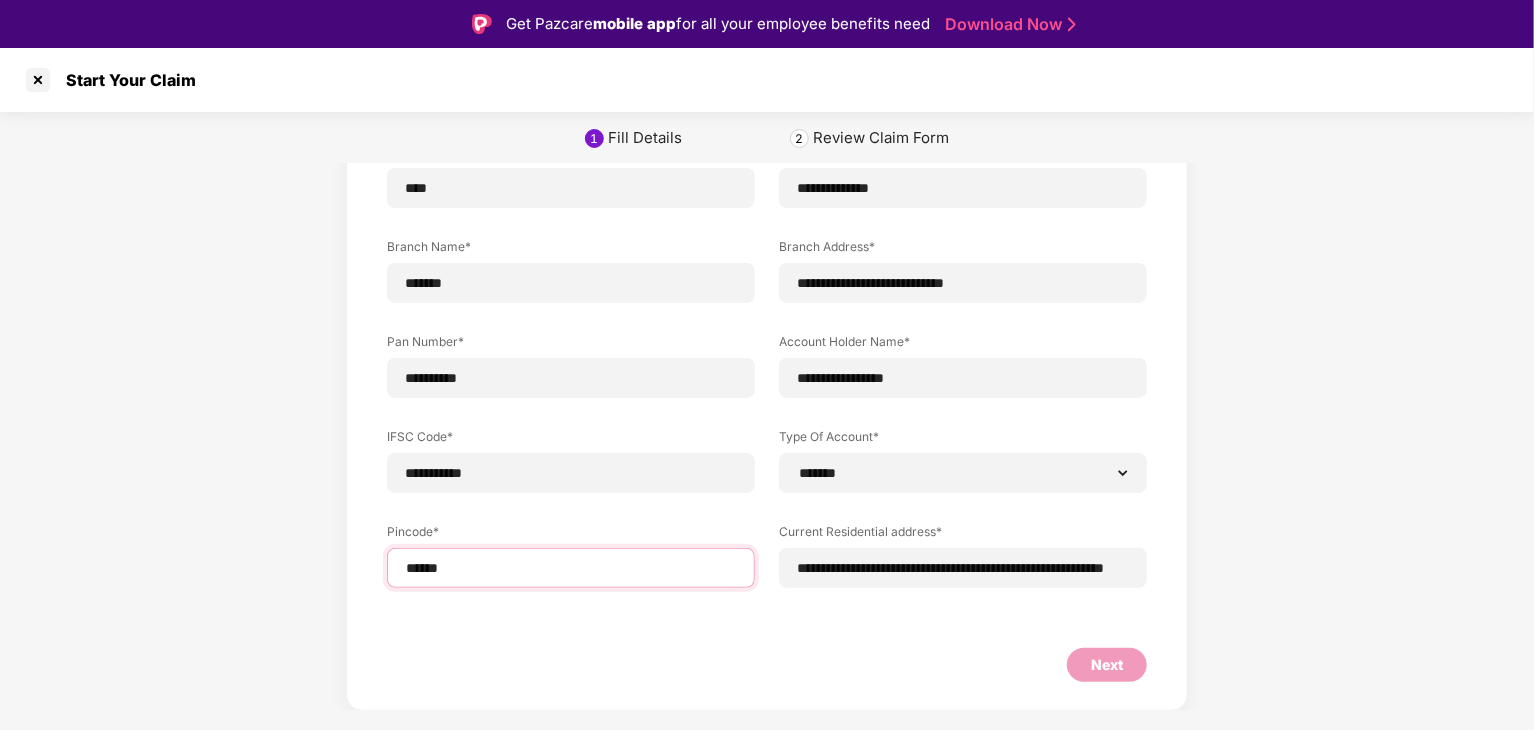 click on "******" at bounding box center (571, 568) 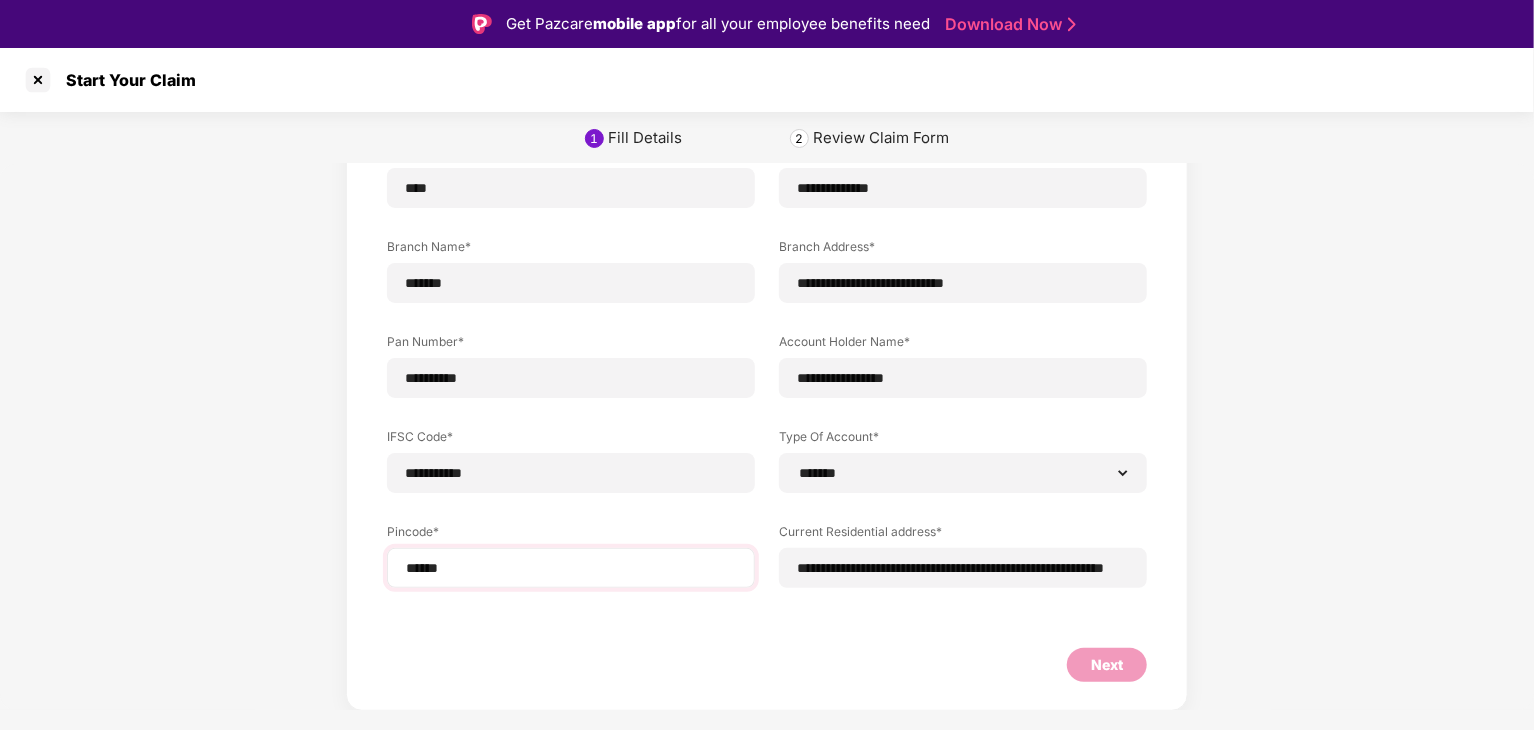 select on "*******" 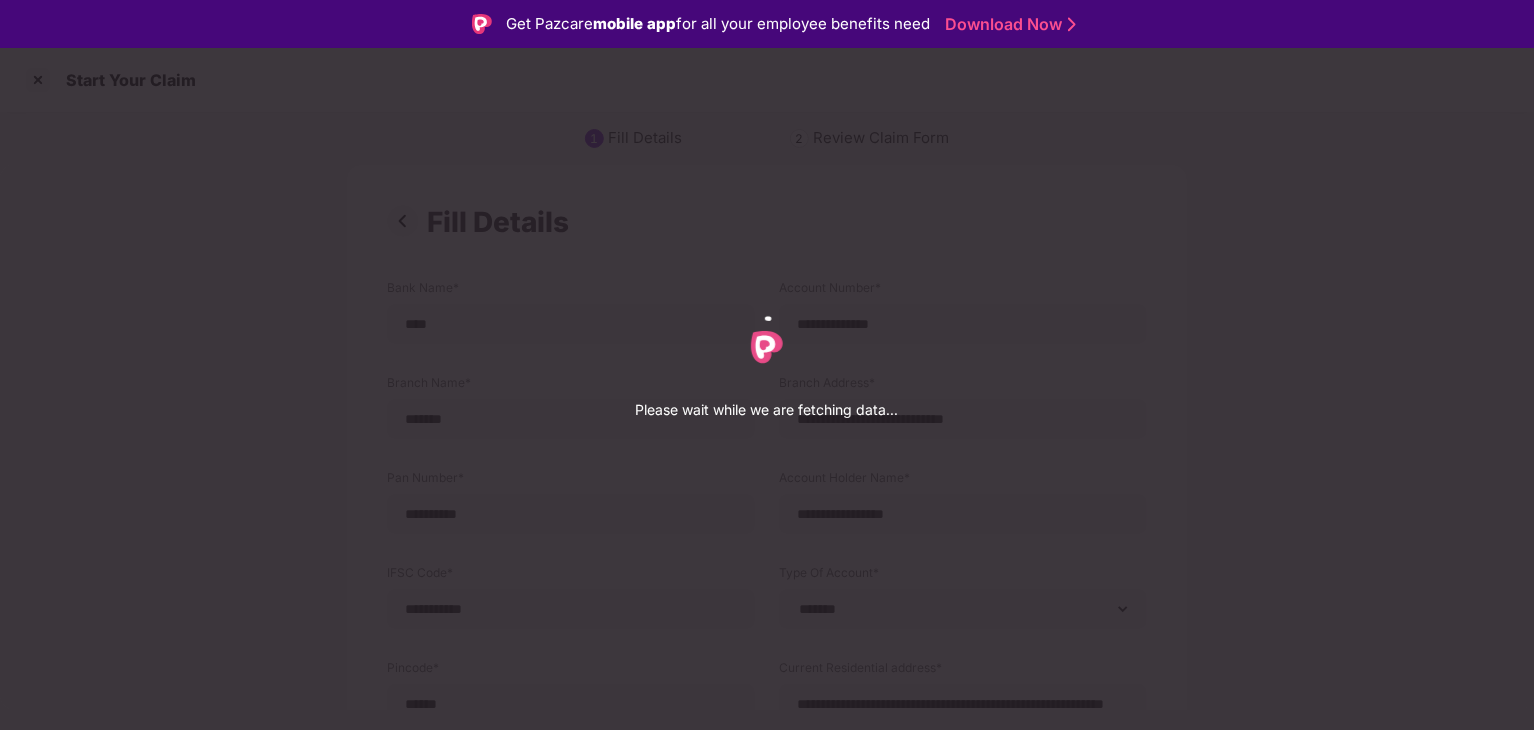 select on "*******" 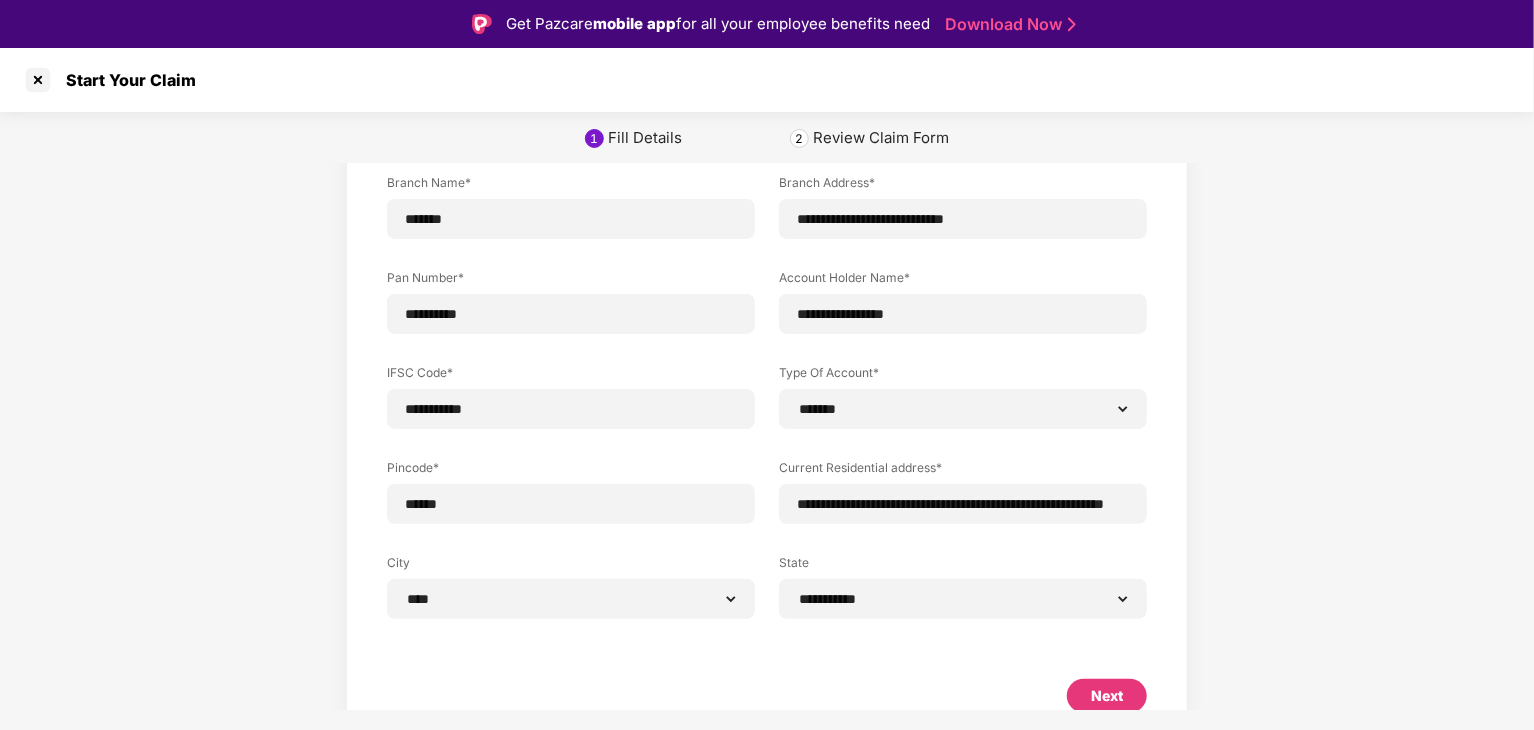 scroll, scrollTop: 232, scrollLeft: 0, axis: vertical 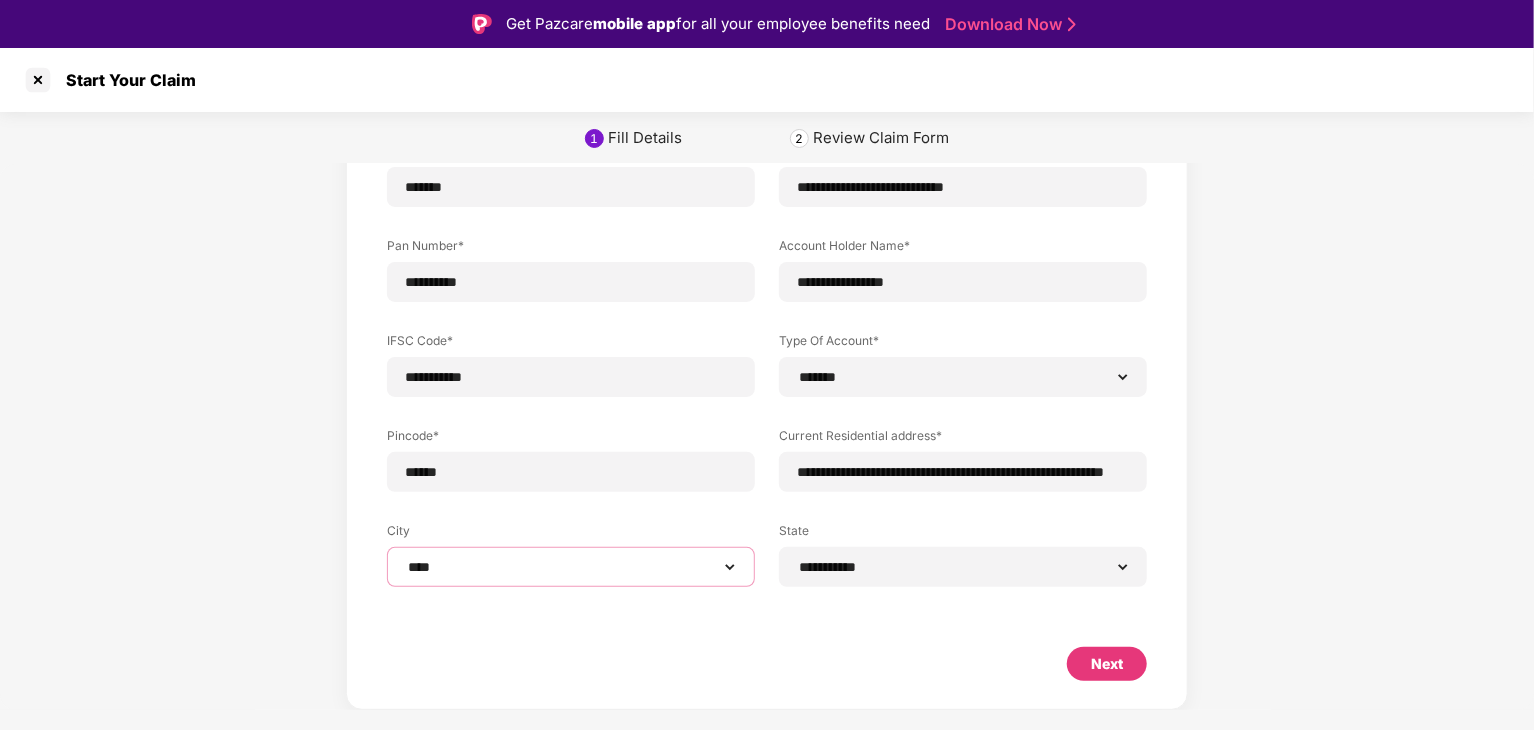 click on "**********" at bounding box center (571, 567) 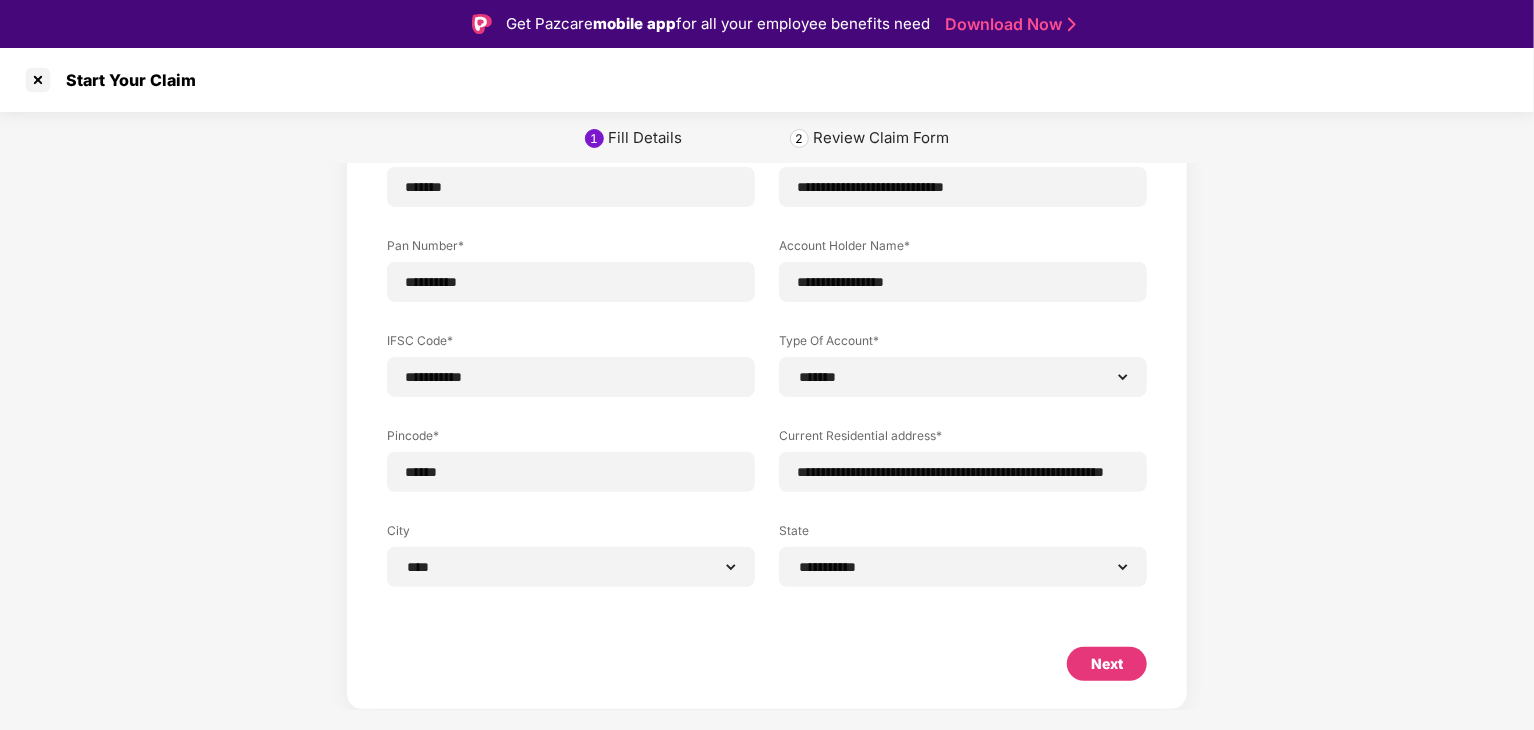 click on "**********" at bounding box center [767, 332] 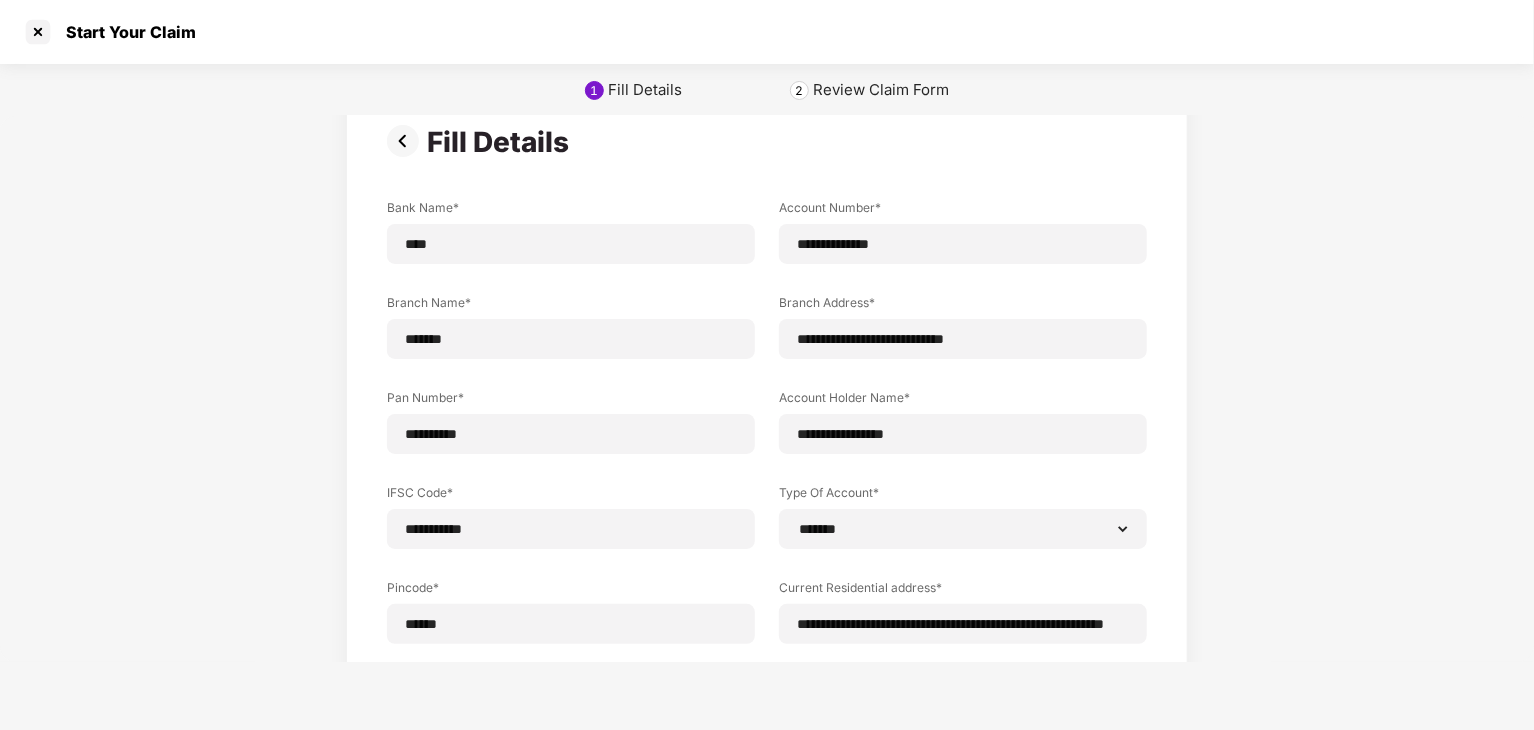 scroll, scrollTop: 232, scrollLeft: 0, axis: vertical 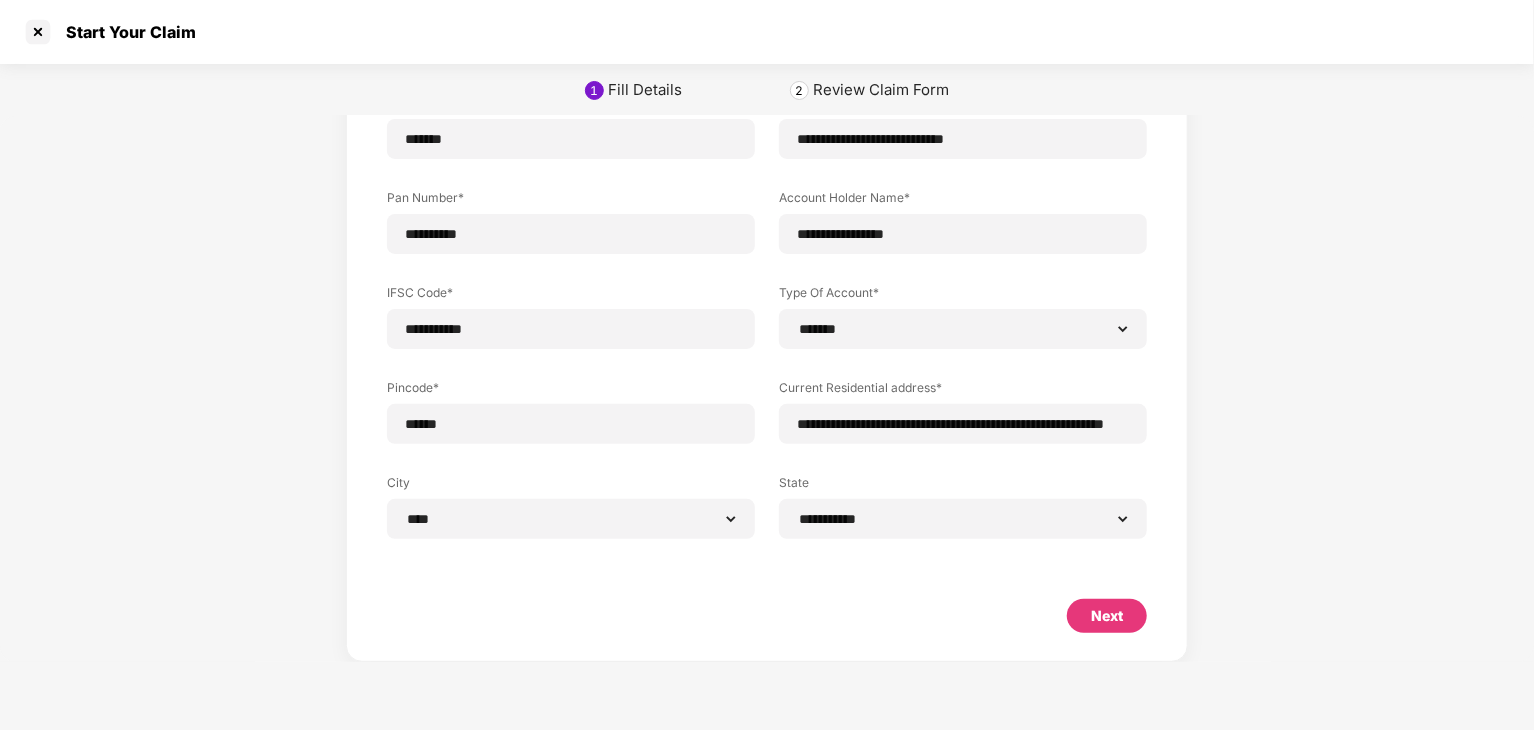 click on "Next" at bounding box center [1107, 616] 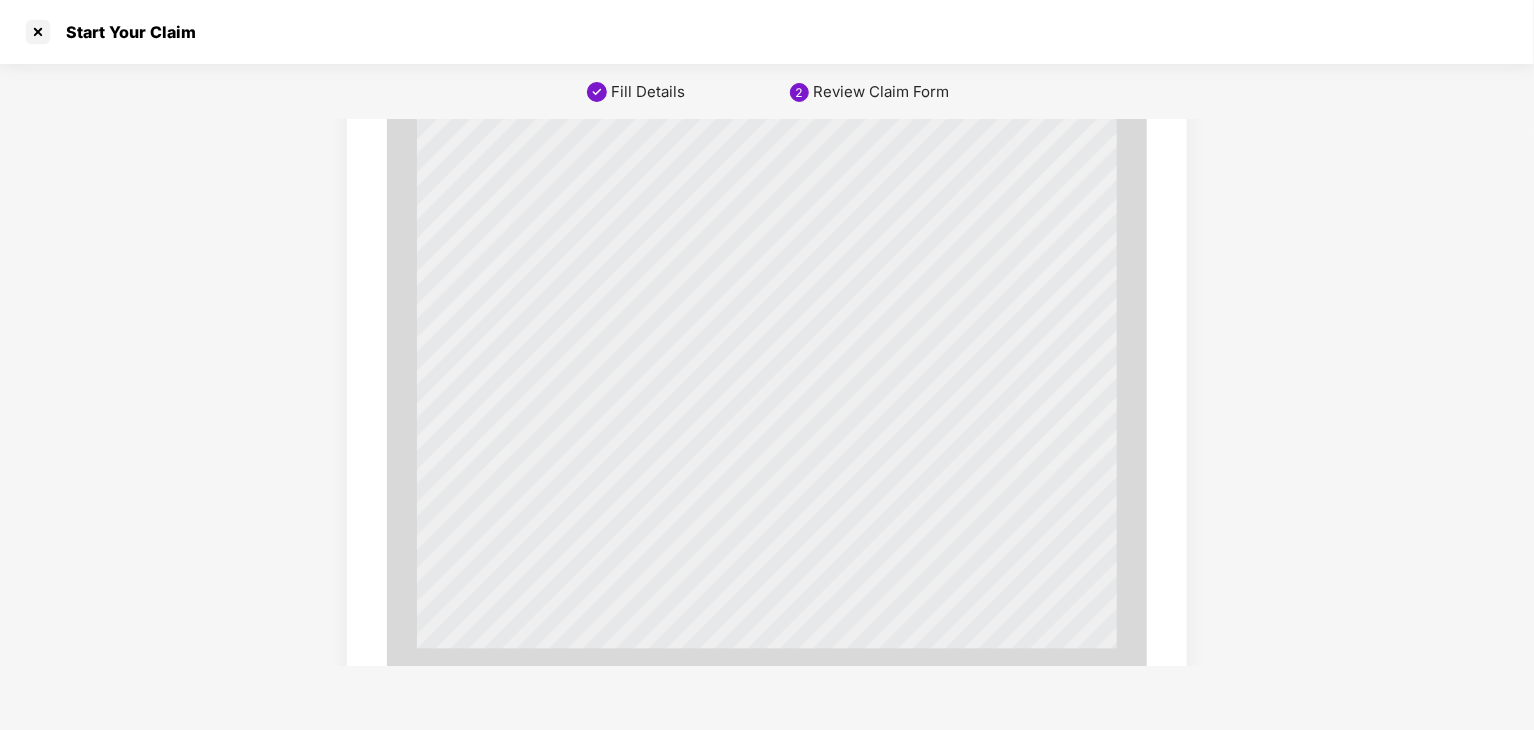 scroll, scrollTop: 5648, scrollLeft: 0, axis: vertical 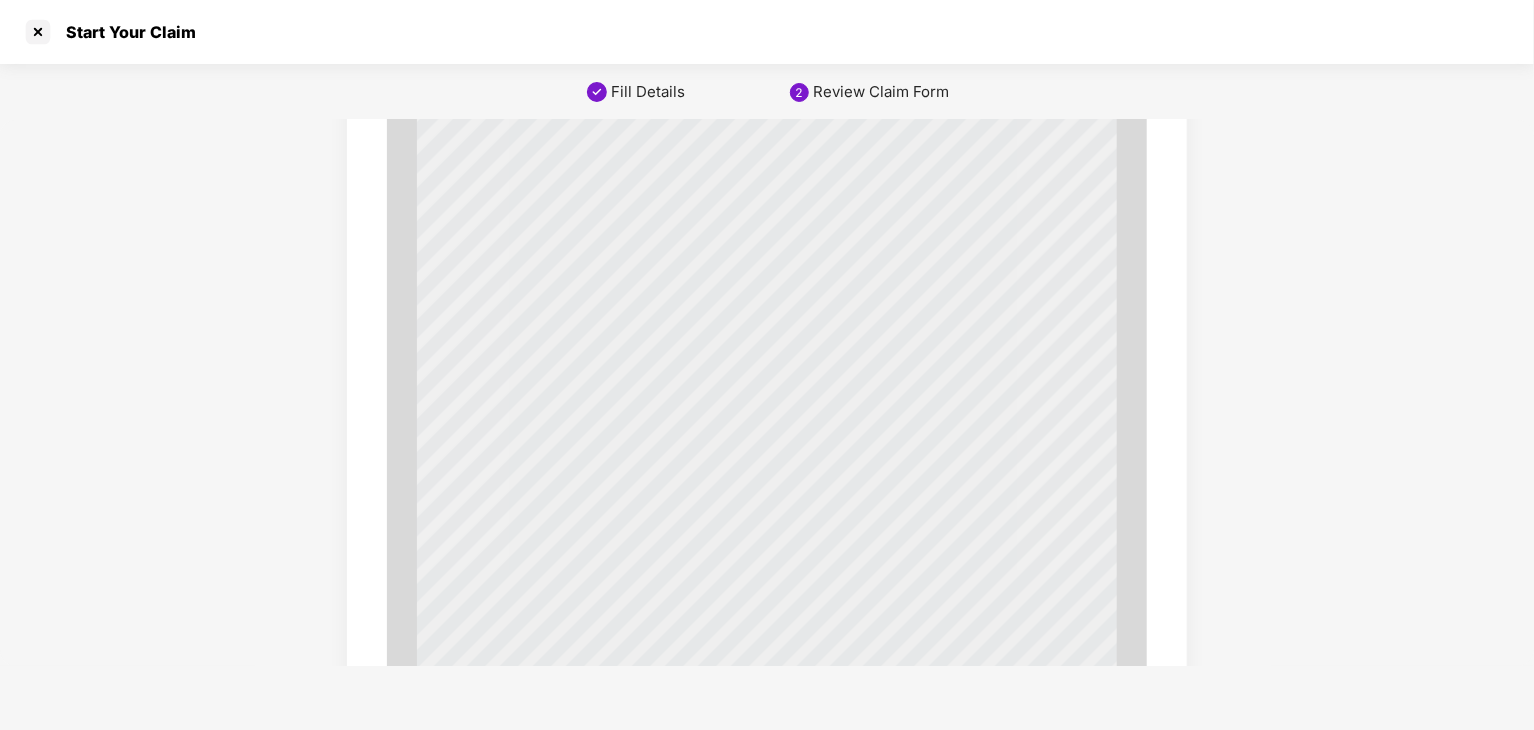 click on "_" at bounding box center [562, 578] 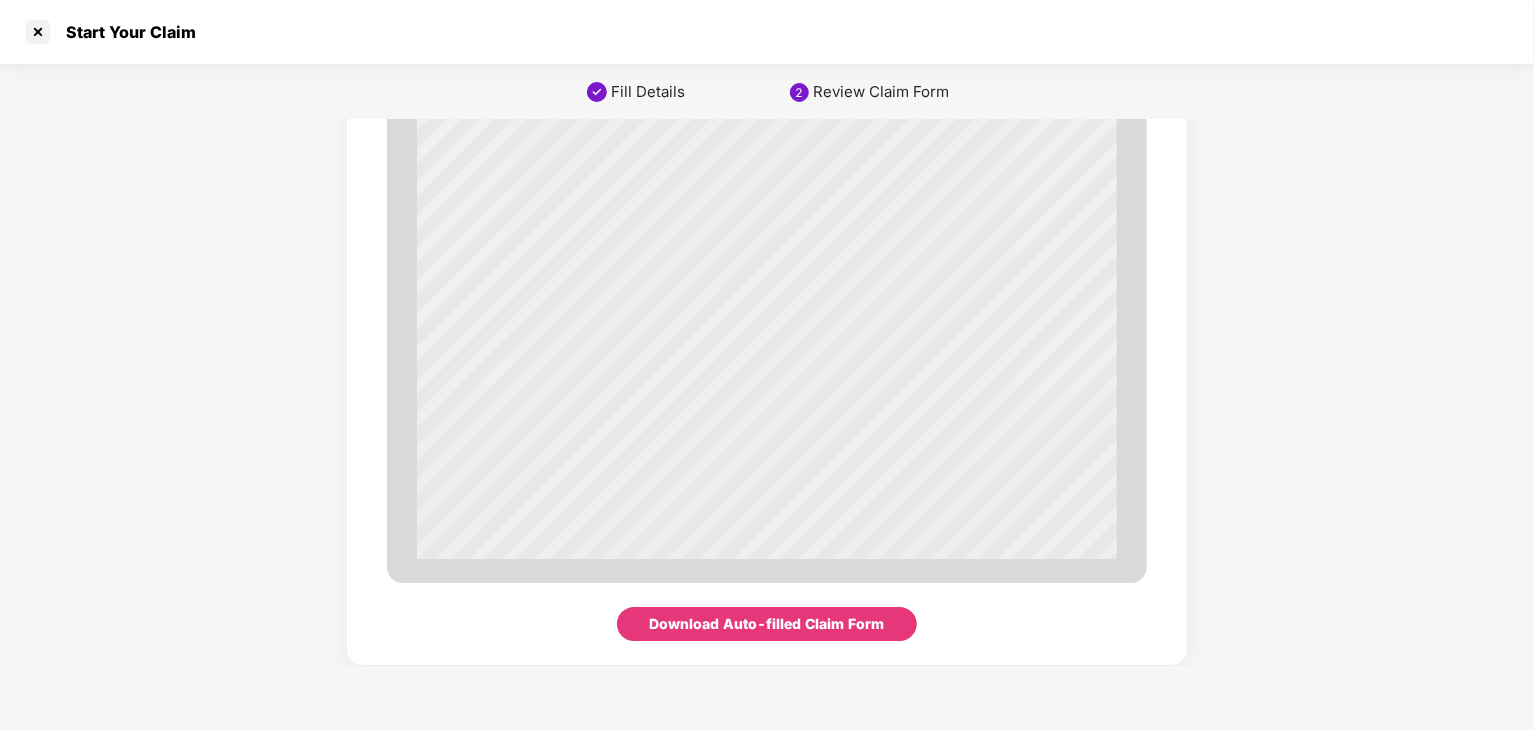 scroll, scrollTop: 6348, scrollLeft: 0, axis: vertical 